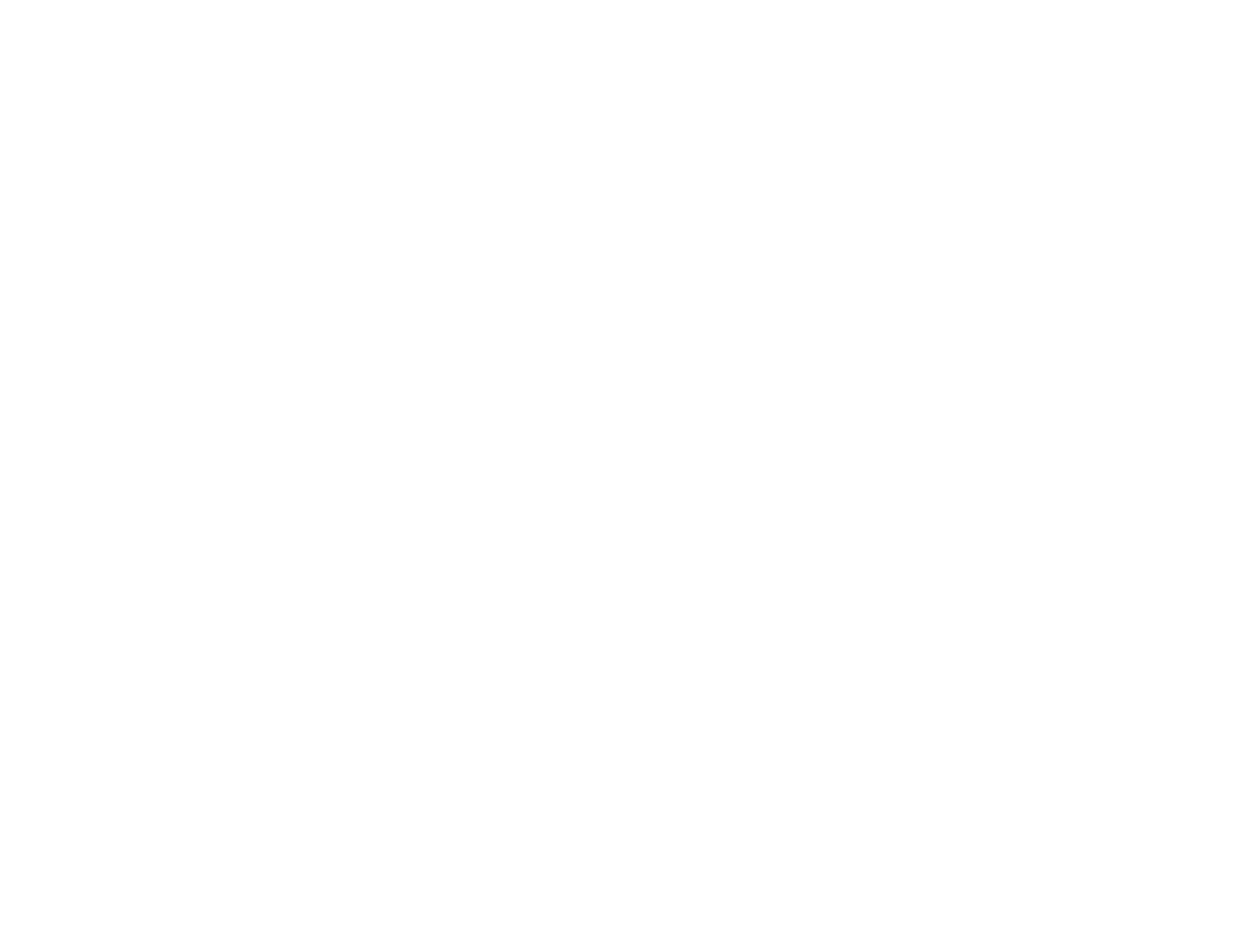 scroll, scrollTop: 0, scrollLeft: 0, axis: both 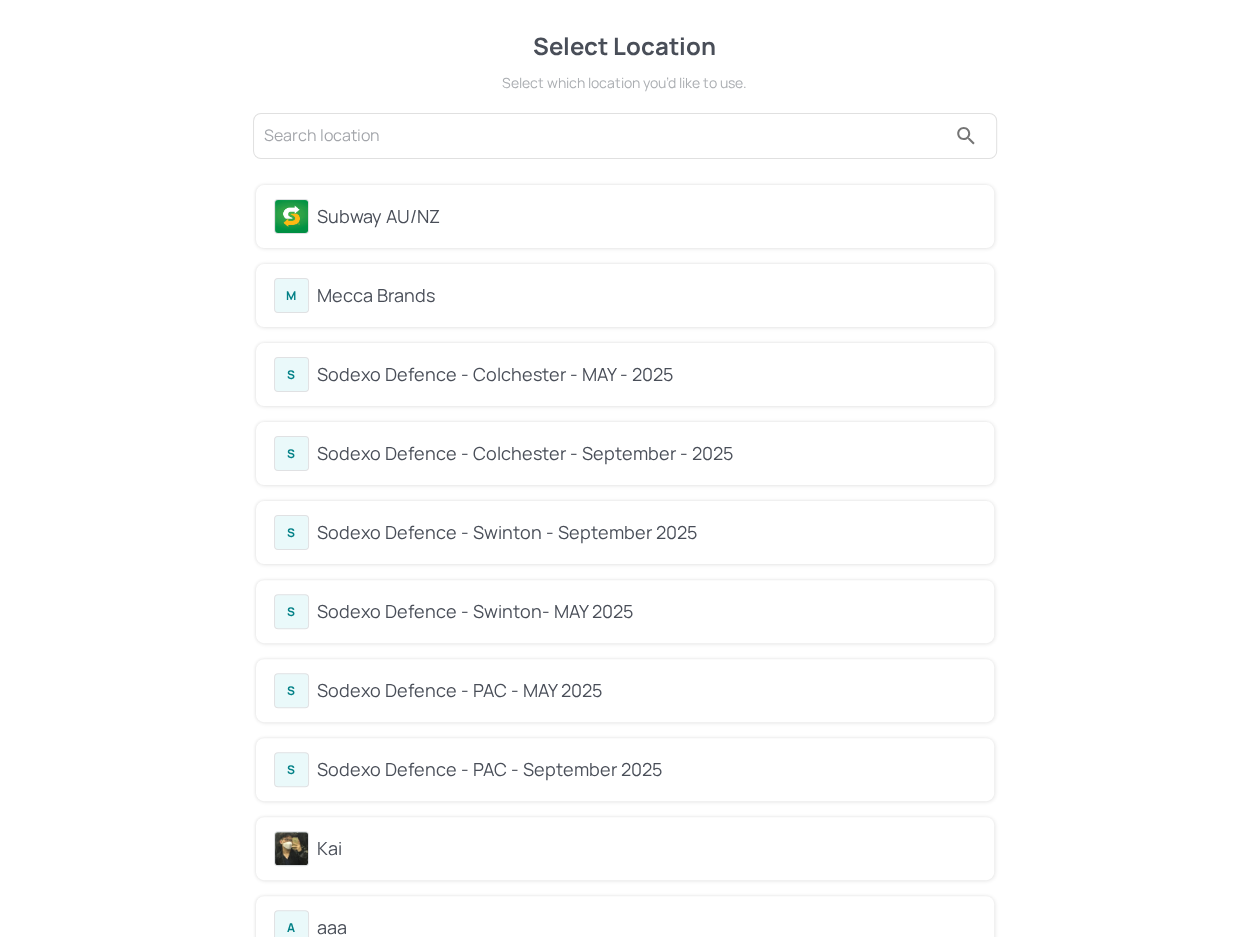 click on "Subway AU/NZ" at bounding box center (646, 216) 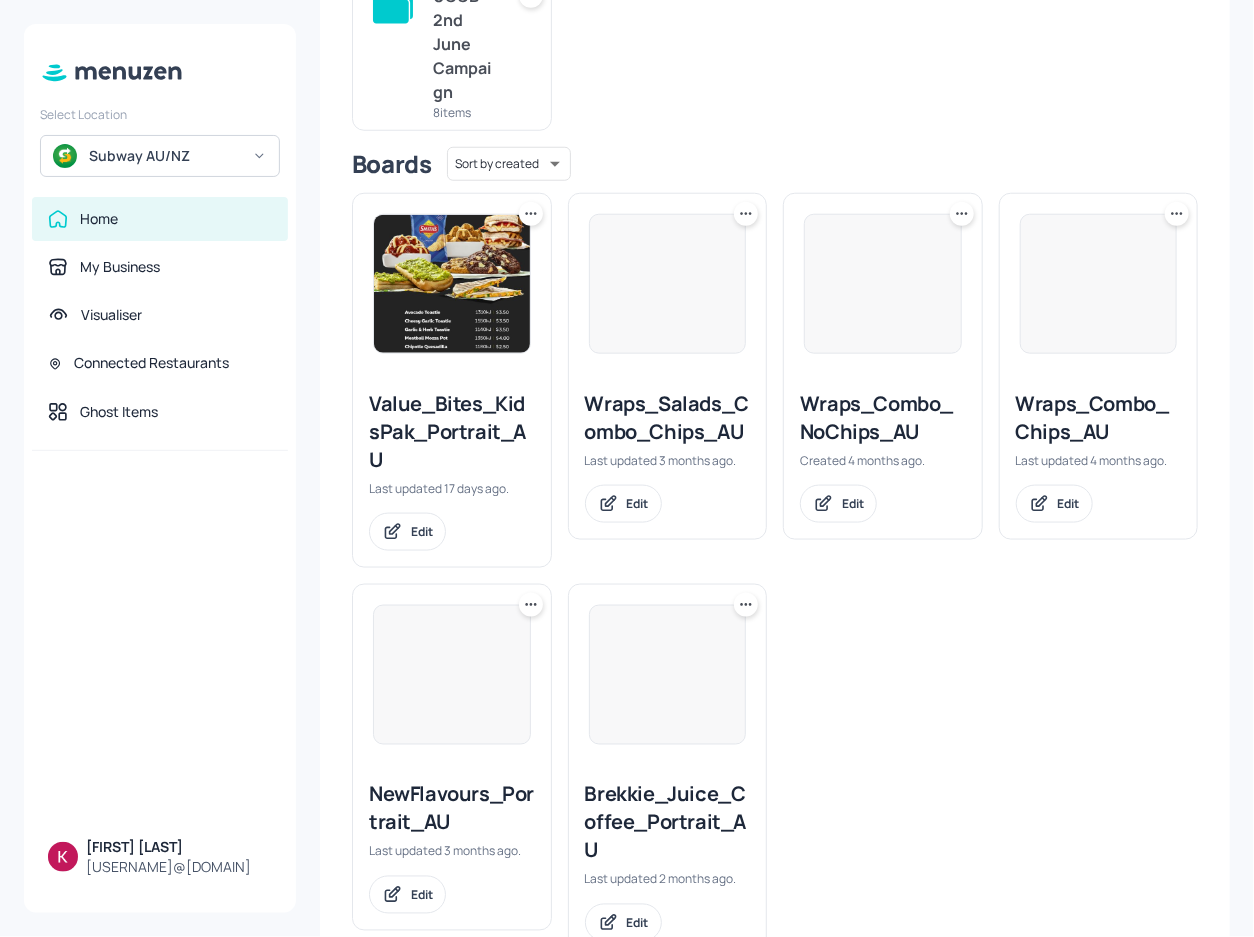 scroll, scrollTop: 454, scrollLeft: 0, axis: vertical 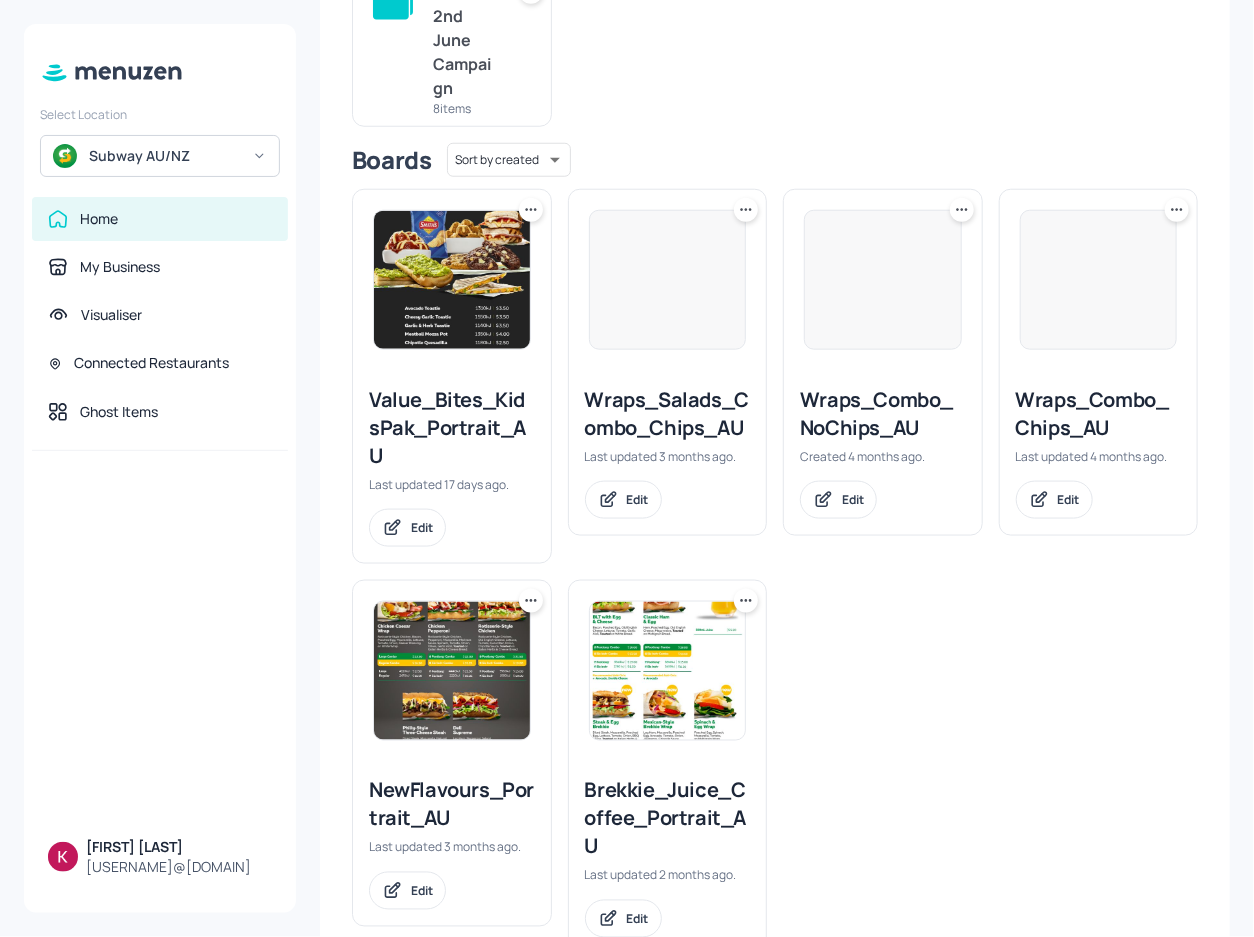 click on "Value_Bites_KidsPak_Portrait_AU" at bounding box center [452, 428] 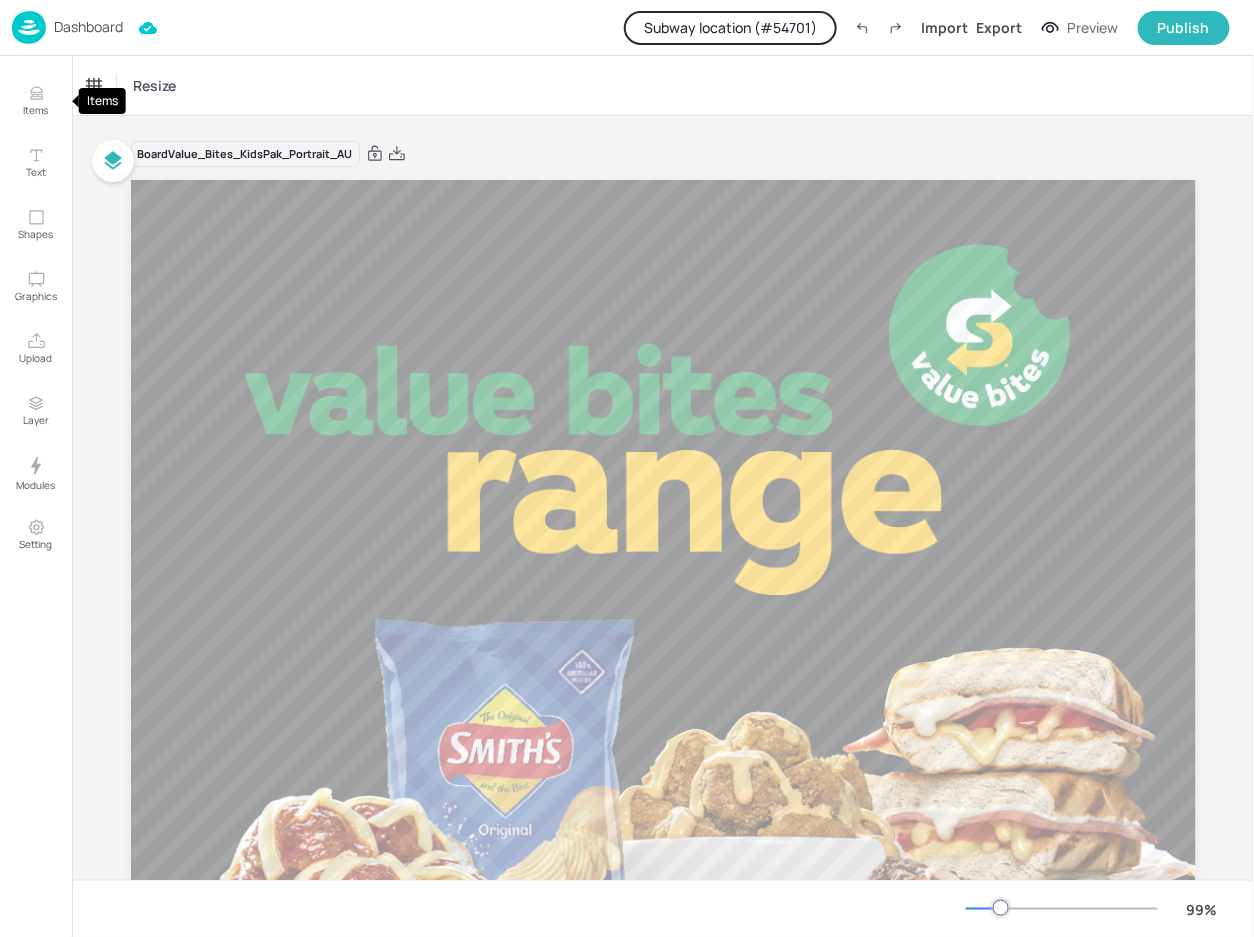 drag, startPoint x: 27, startPoint y: 105, endPoint x: 484, endPoint y: 37, distance: 462.03137 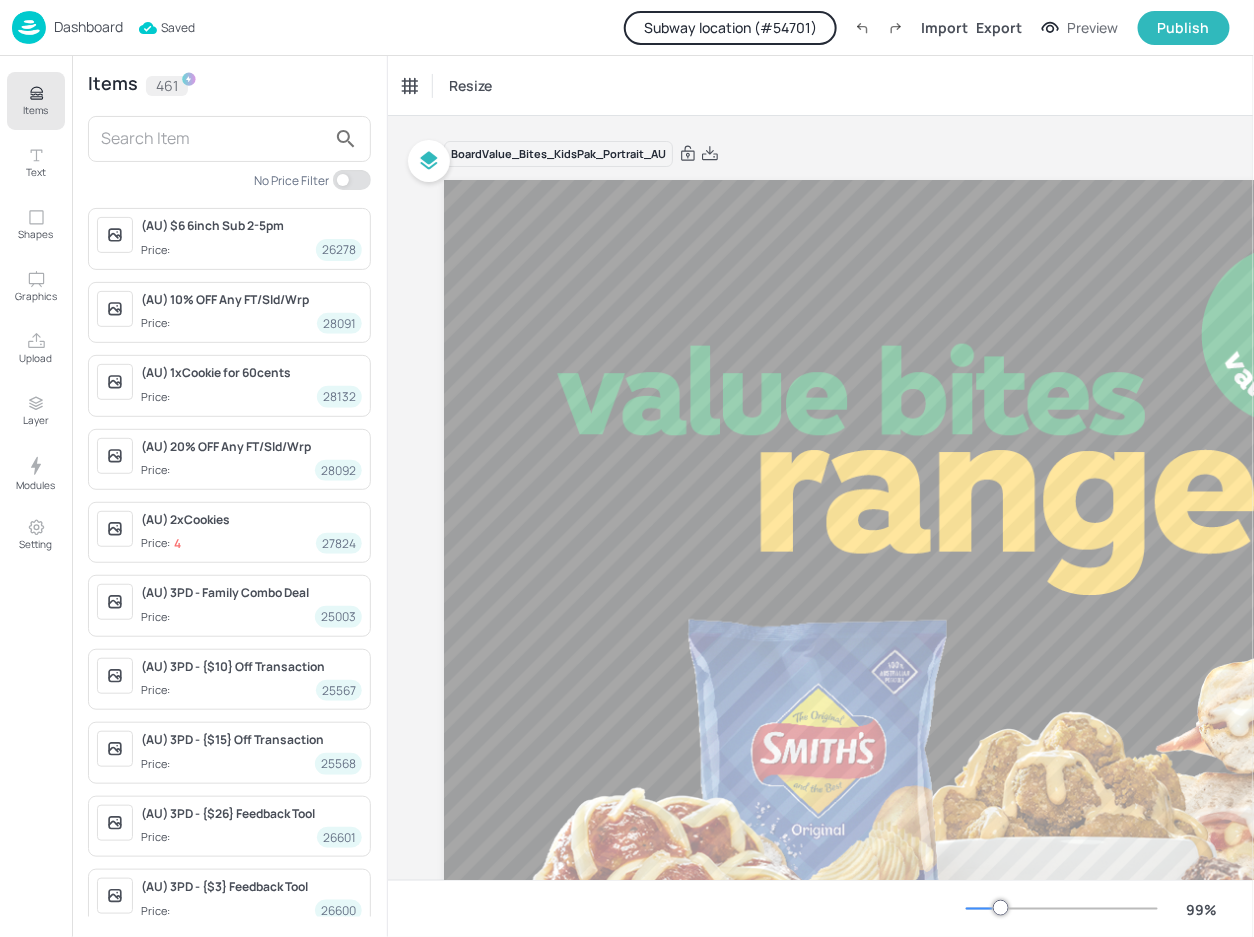 click at bounding box center (213, 139) 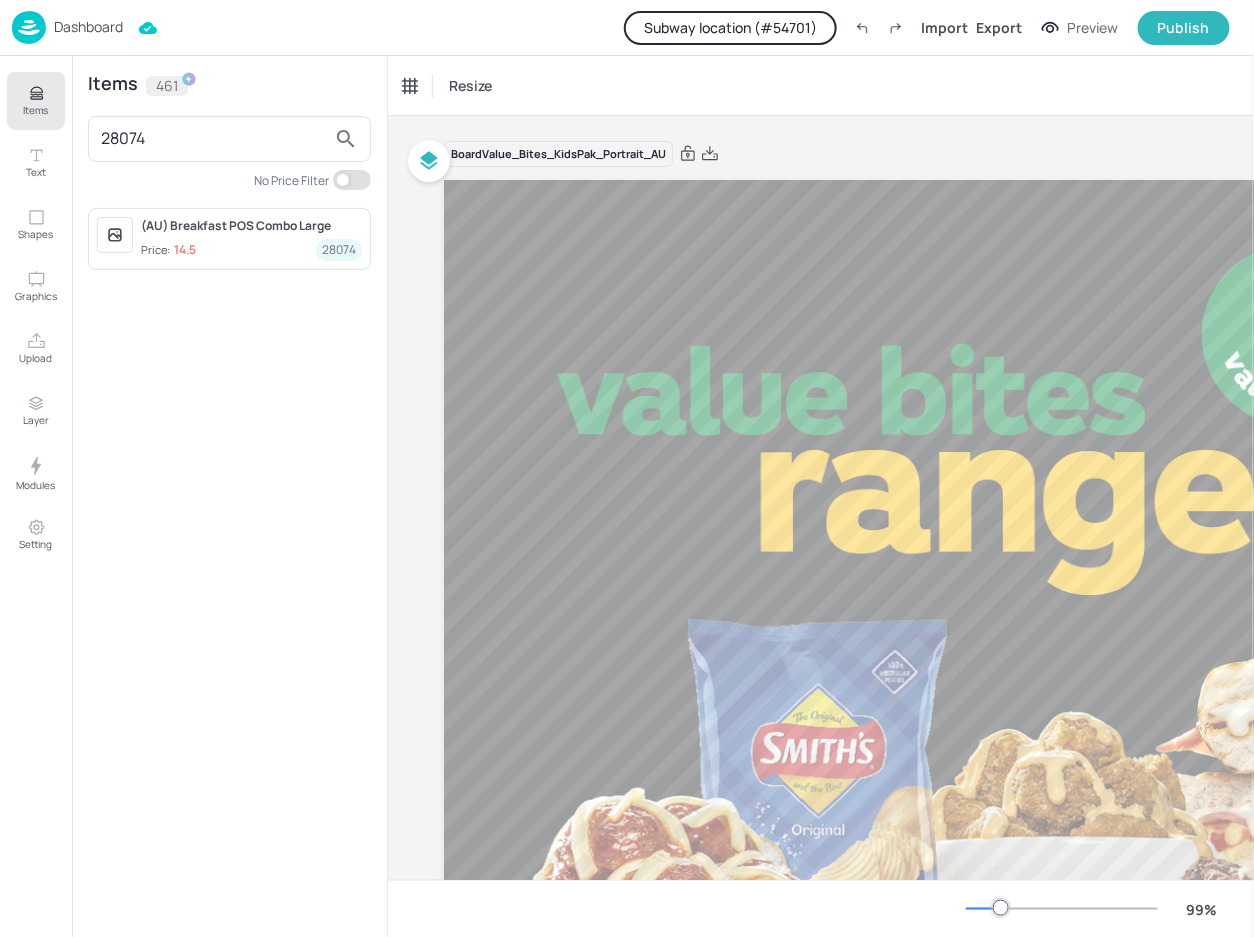 type on "28074" 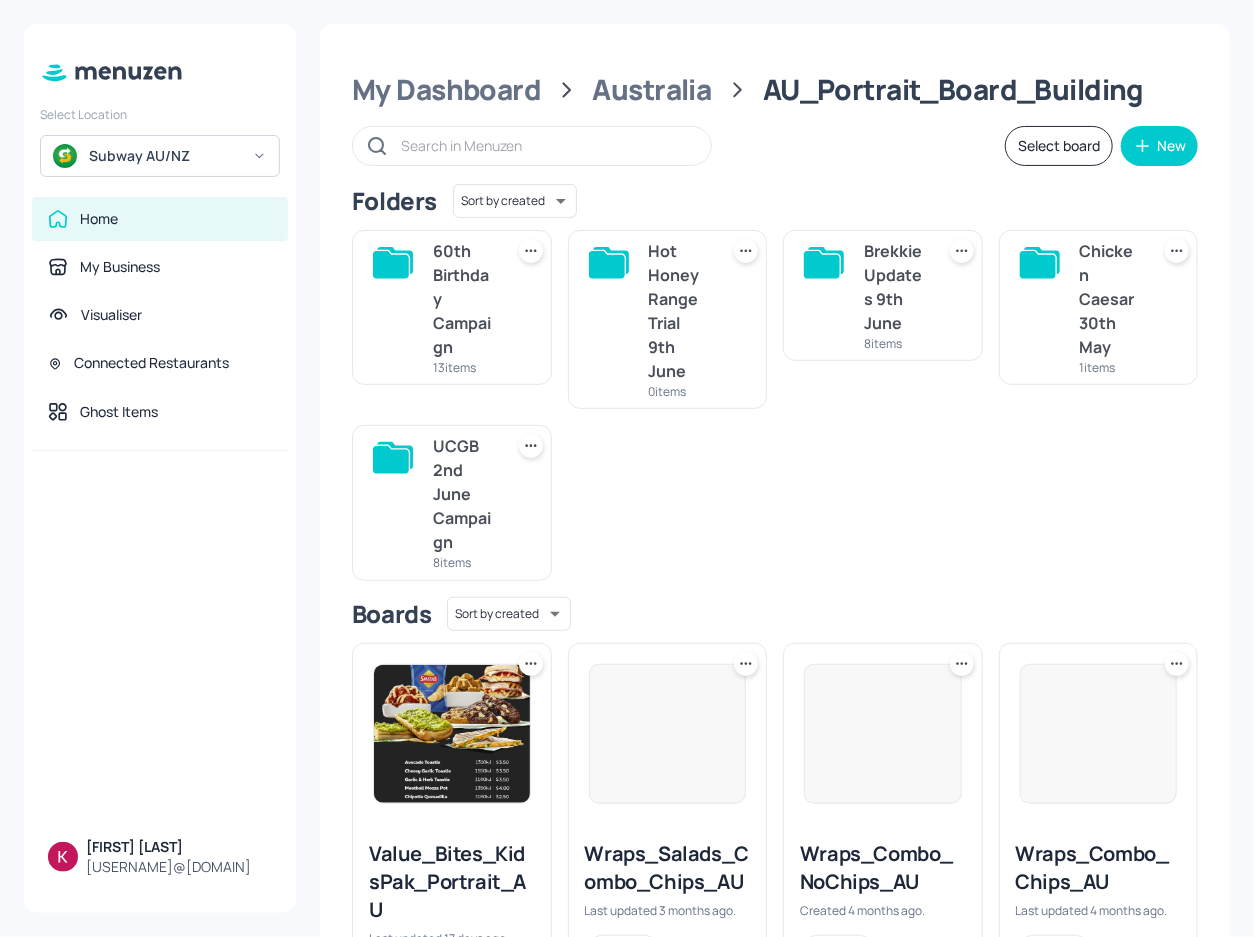 click on "Subway AU/NZ" at bounding box center [164, 156] 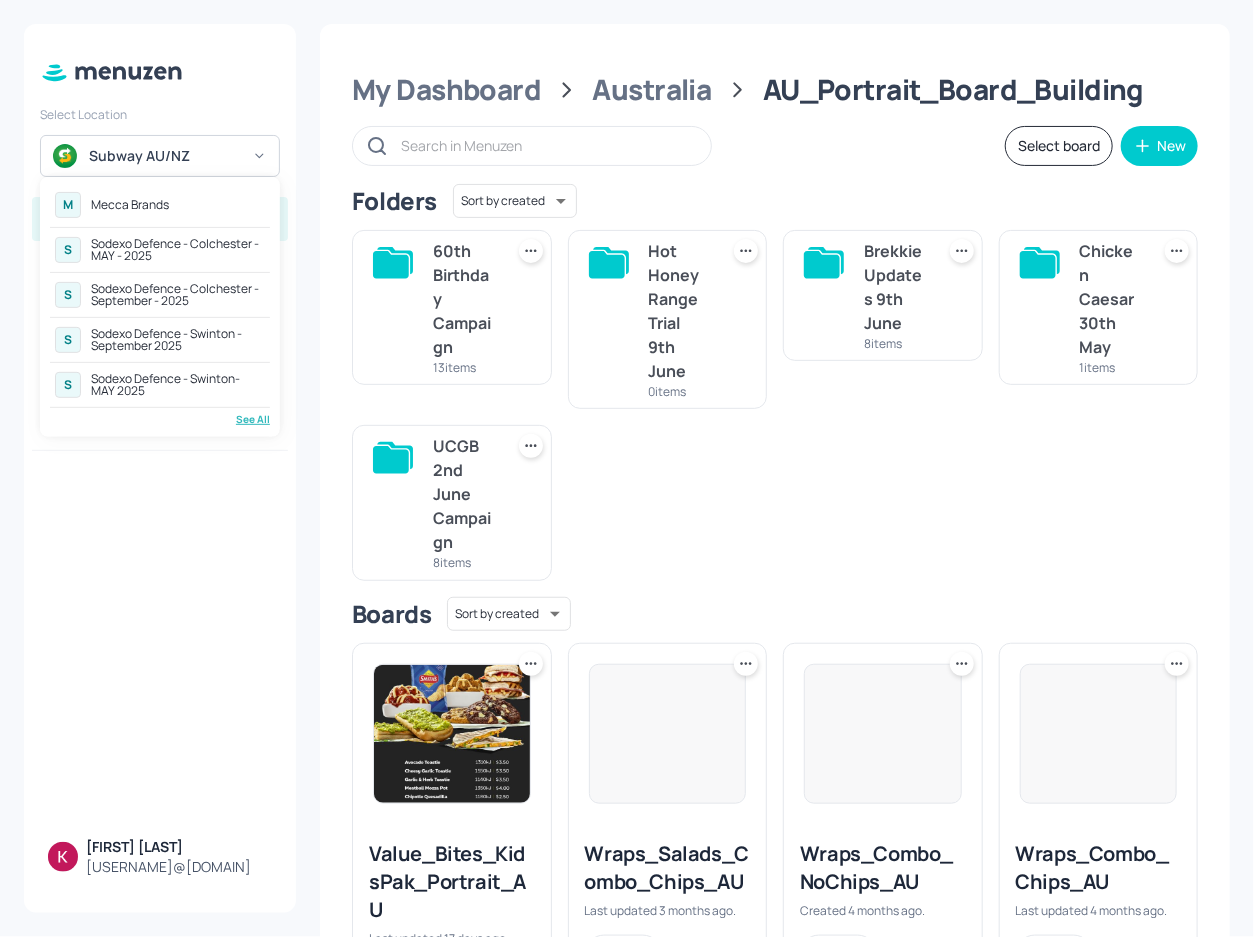 click on "See All" at bounding box center (160, 419) 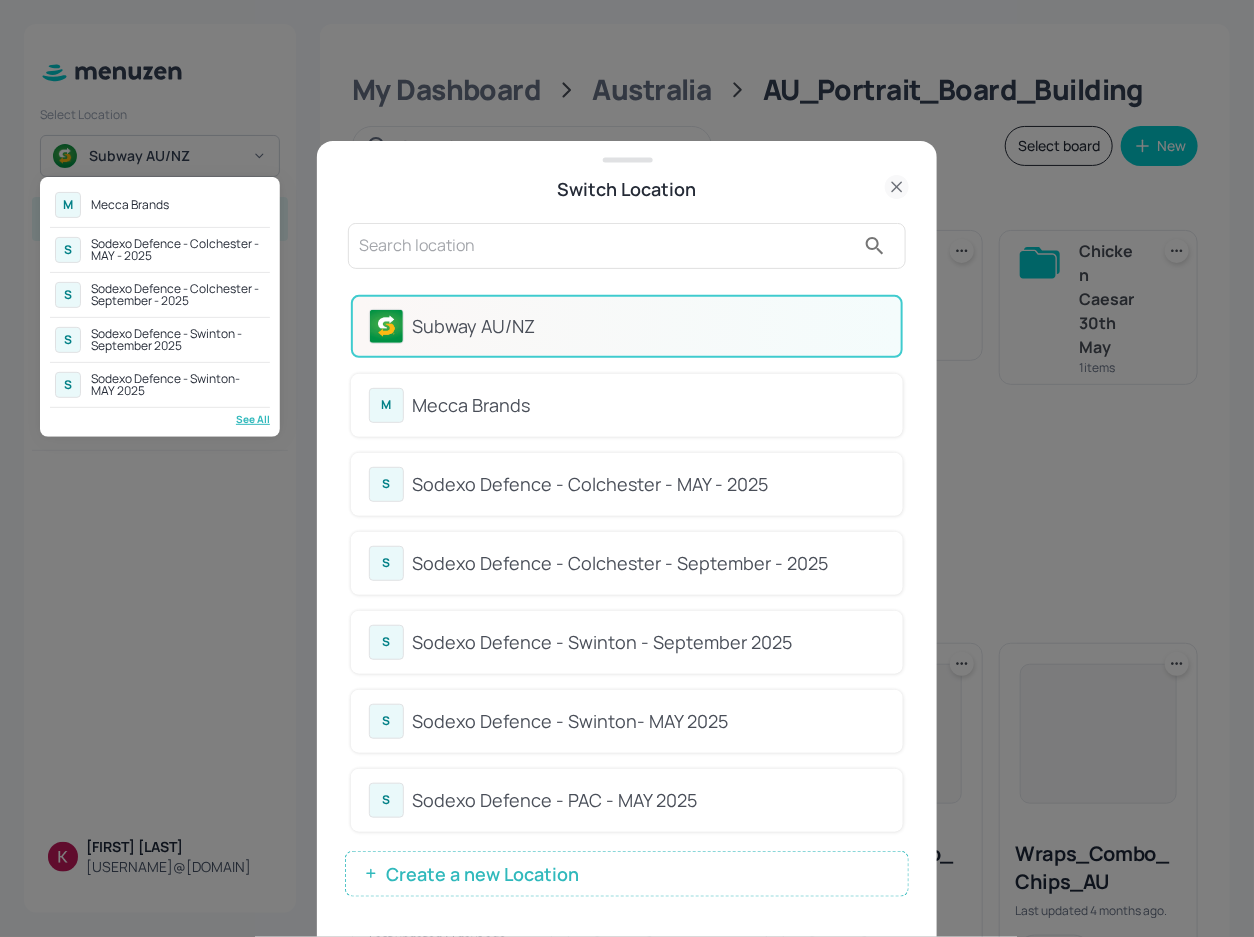 click at bounding box center [627, 468] 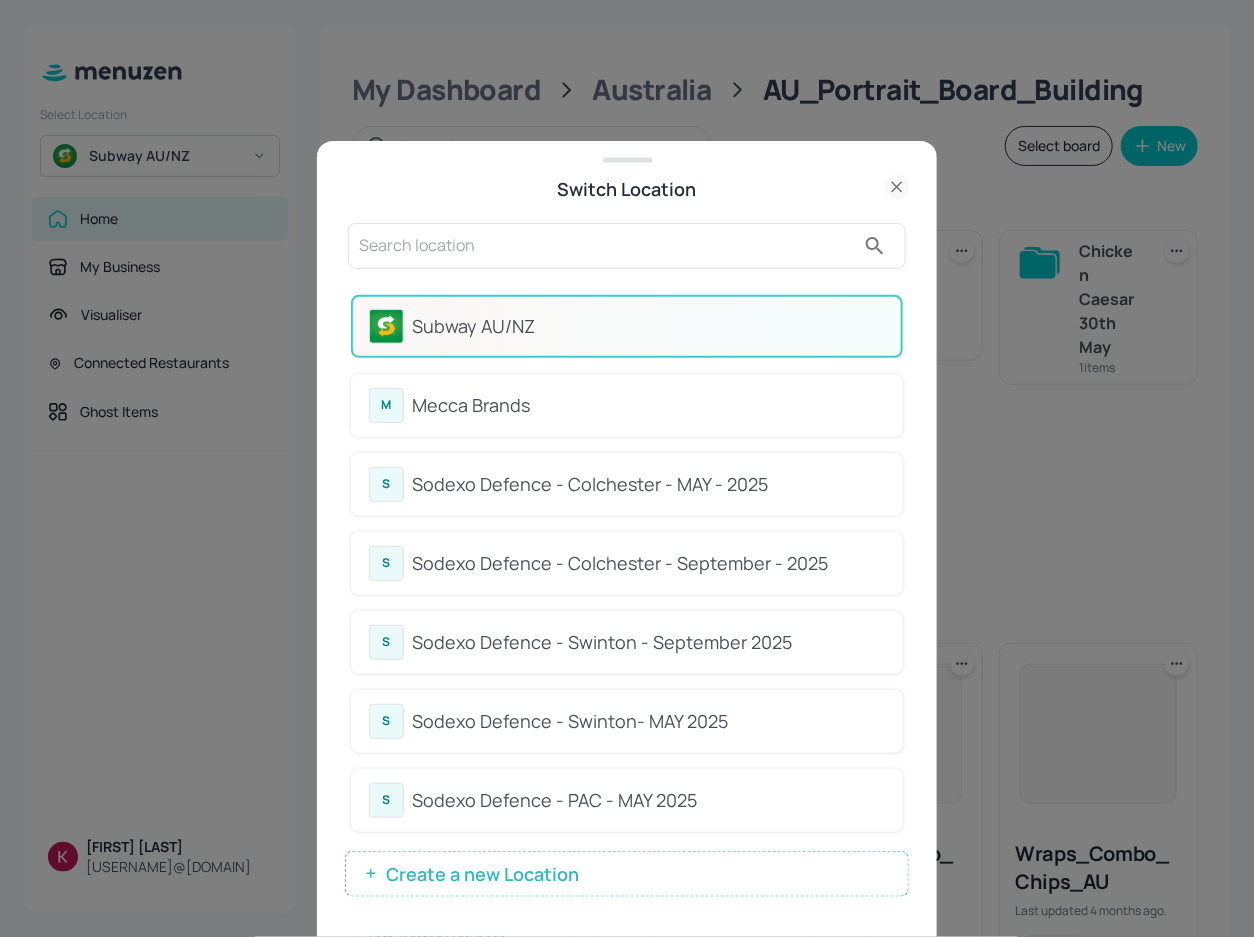 click at bounding box center (627, 468) 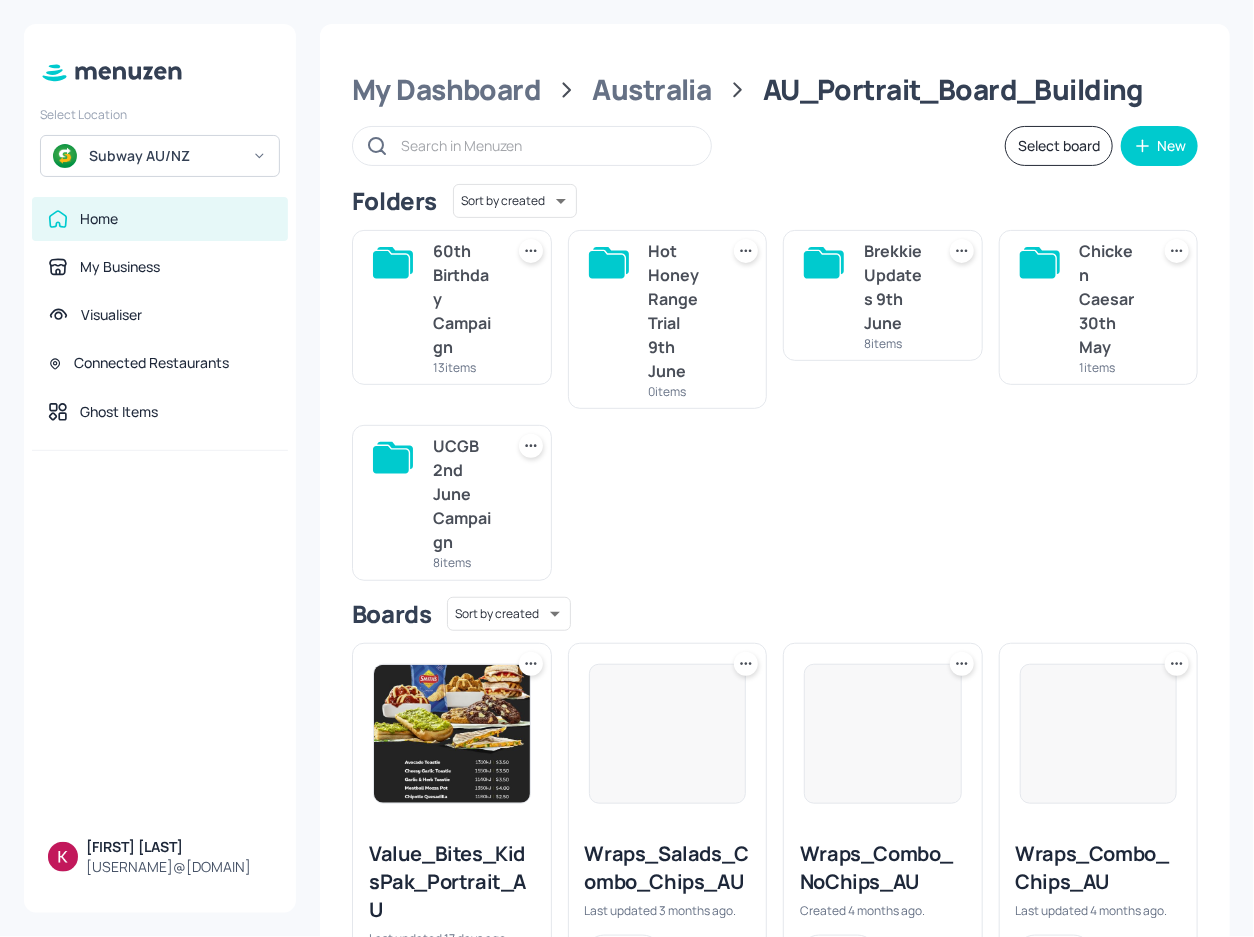 click on "Subway AU/NZ" at bounding box center (160, 156) 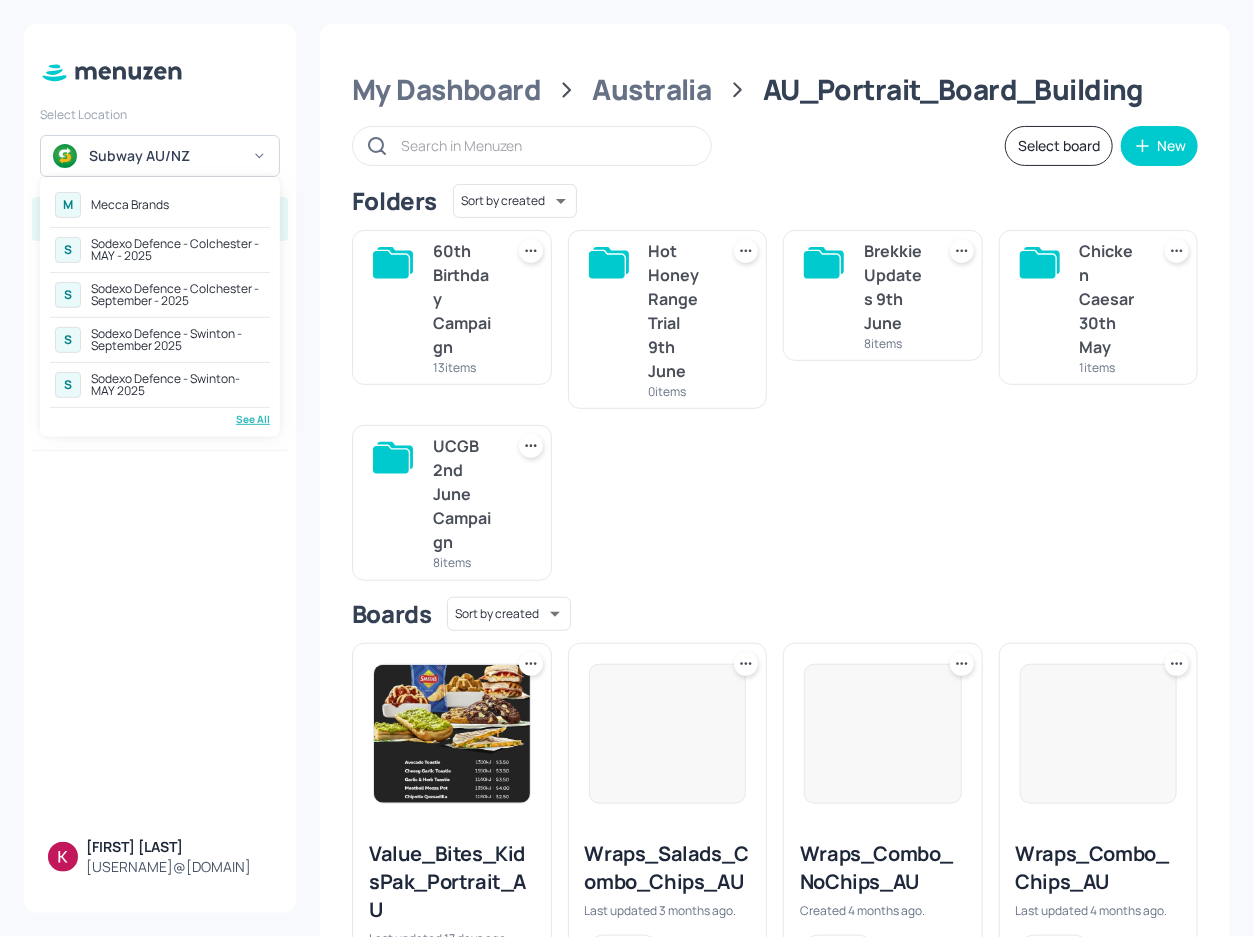 click at bounding box center (627, 468) 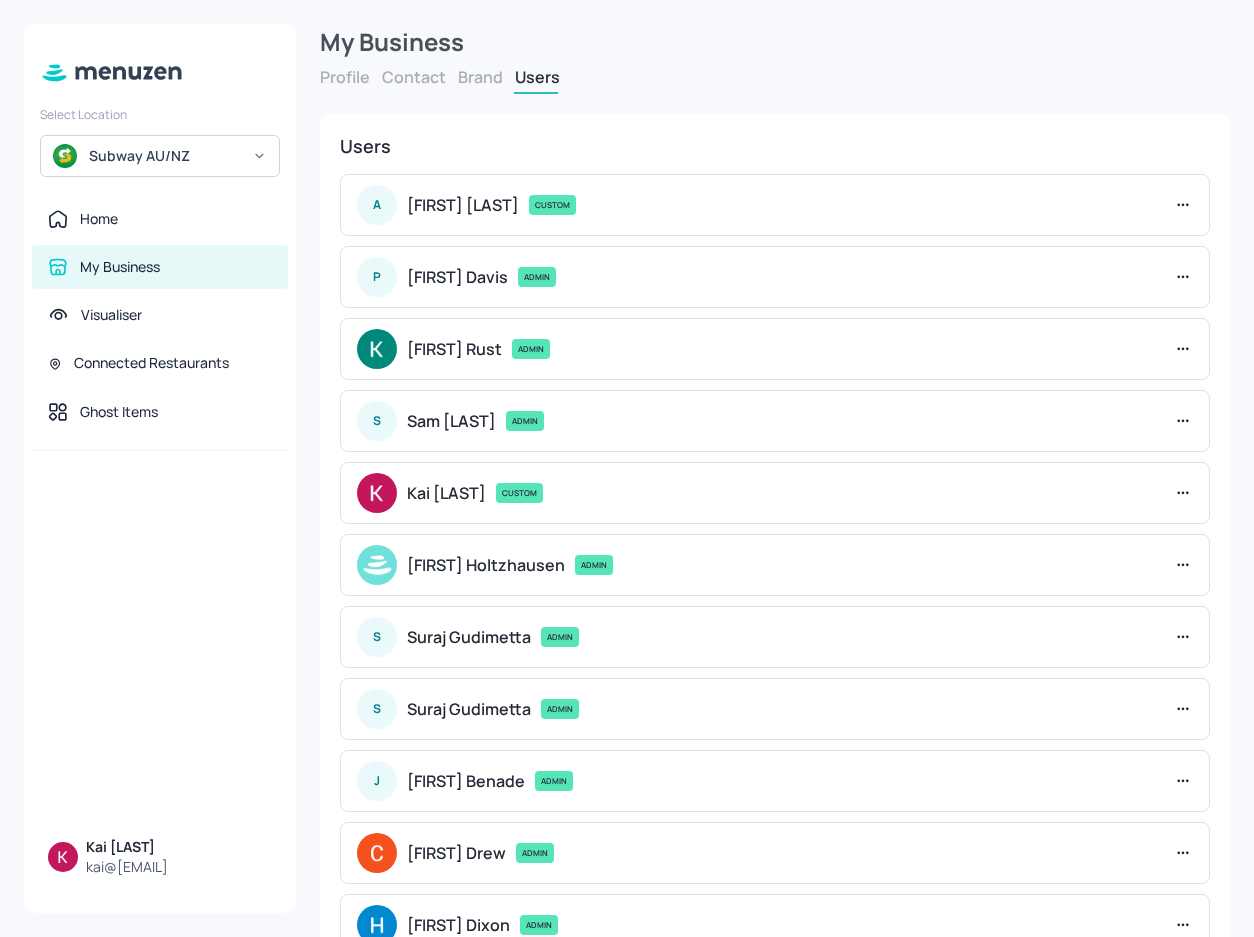 scroll, scrollTop: 0, scrollLeft: 0, axis: both 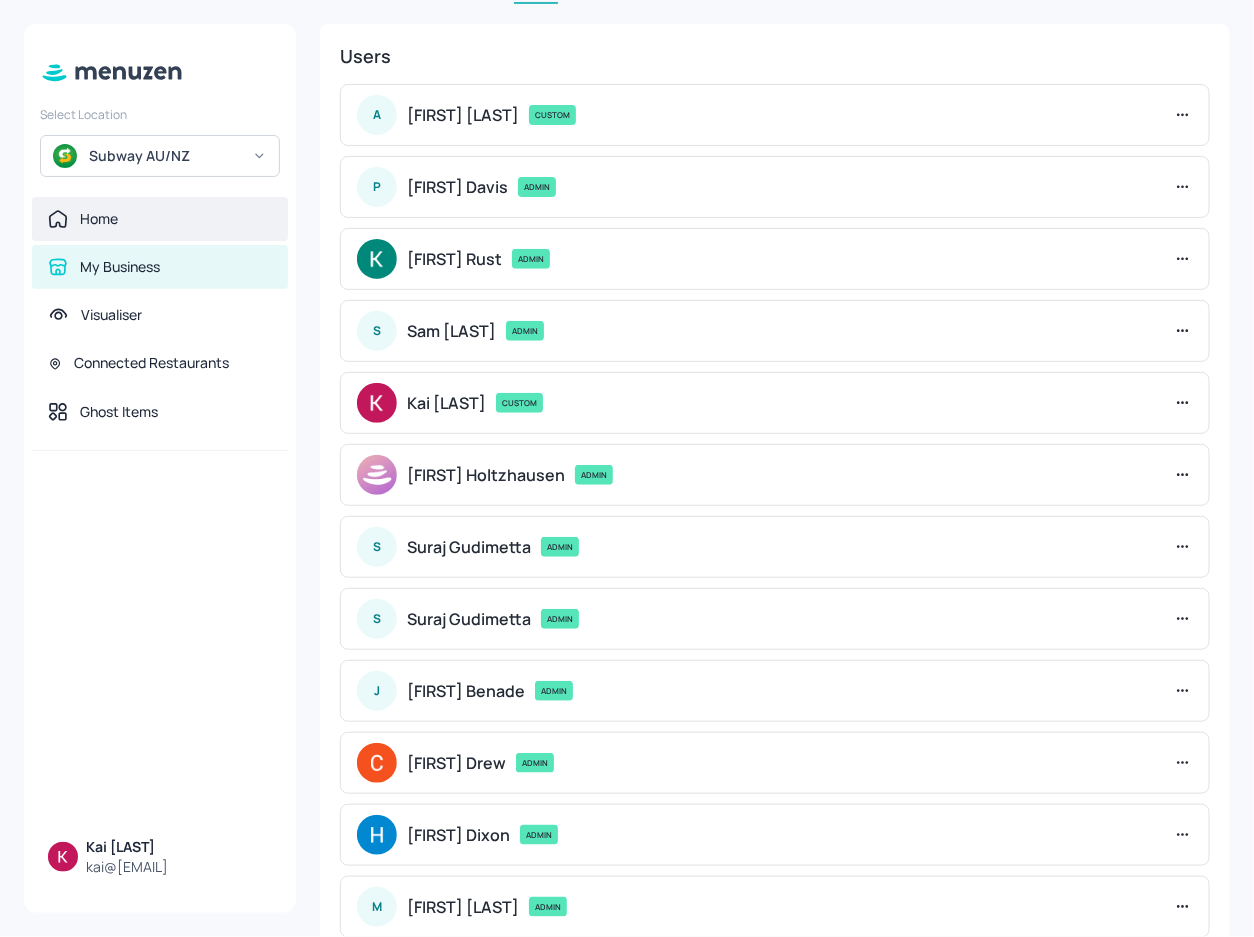 click on "Home" at bounding box center (160, 219) 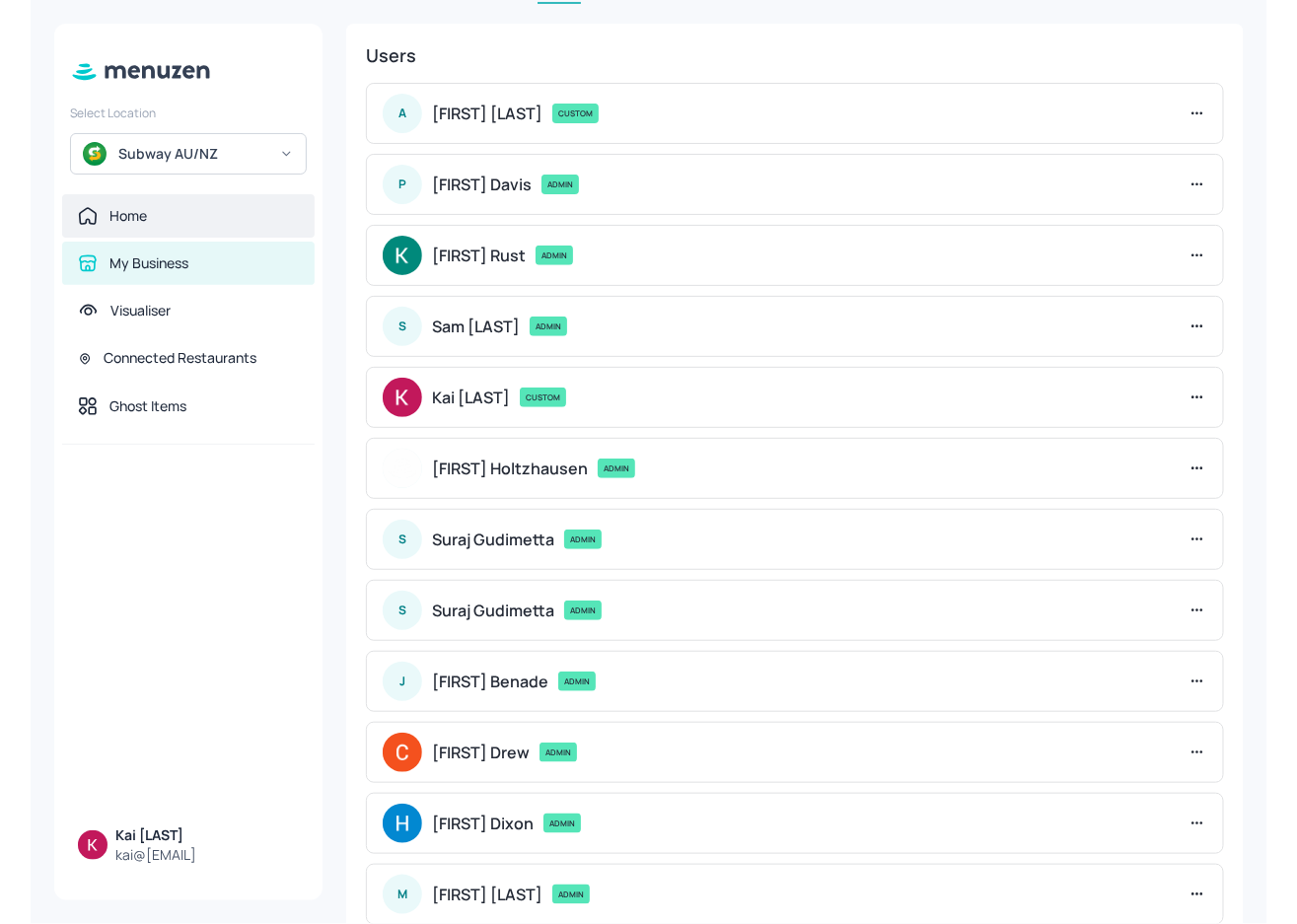 scroll, scrollTop: 0, scrollLeft: 0, axis: both 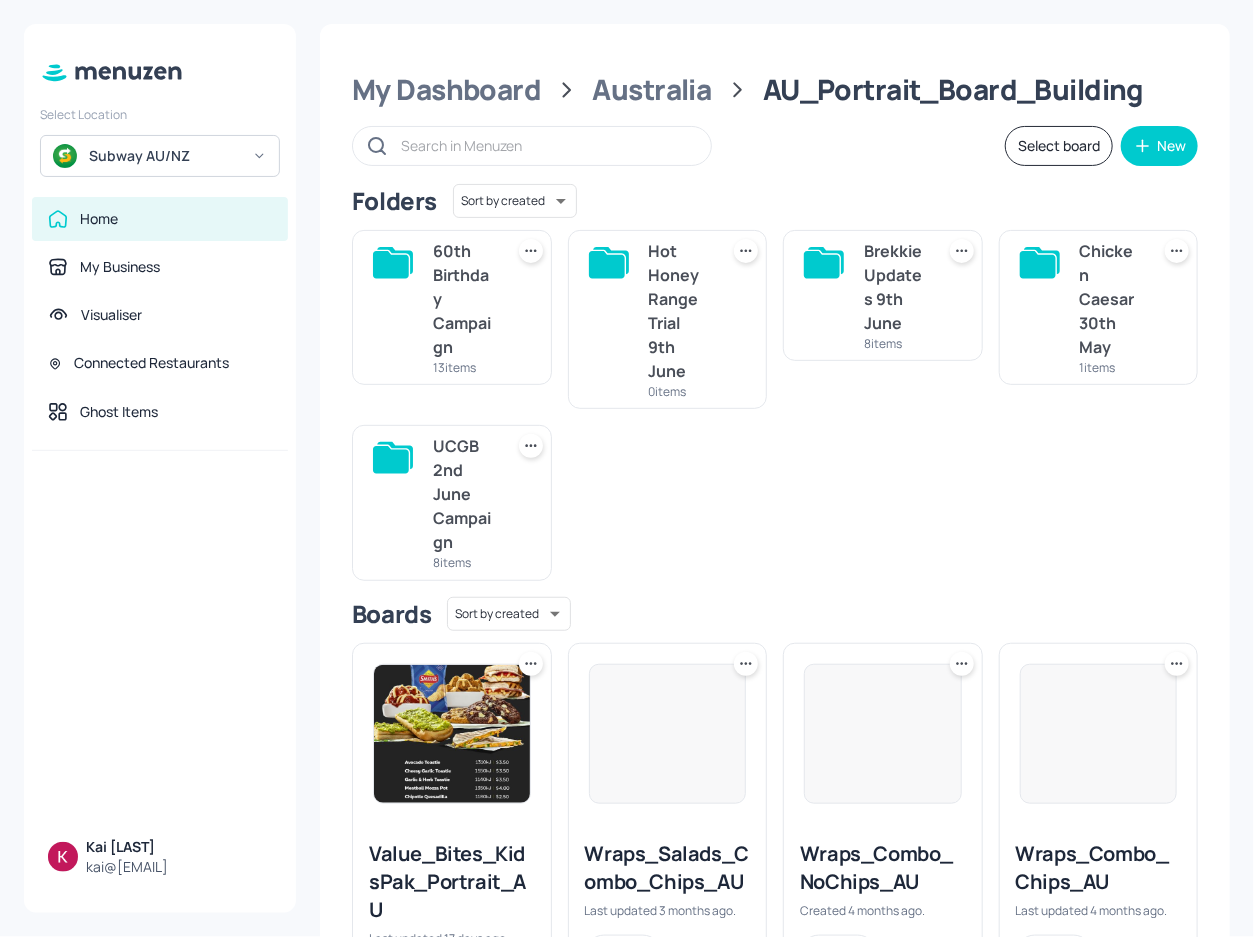 click at bounding box center [452, 734] 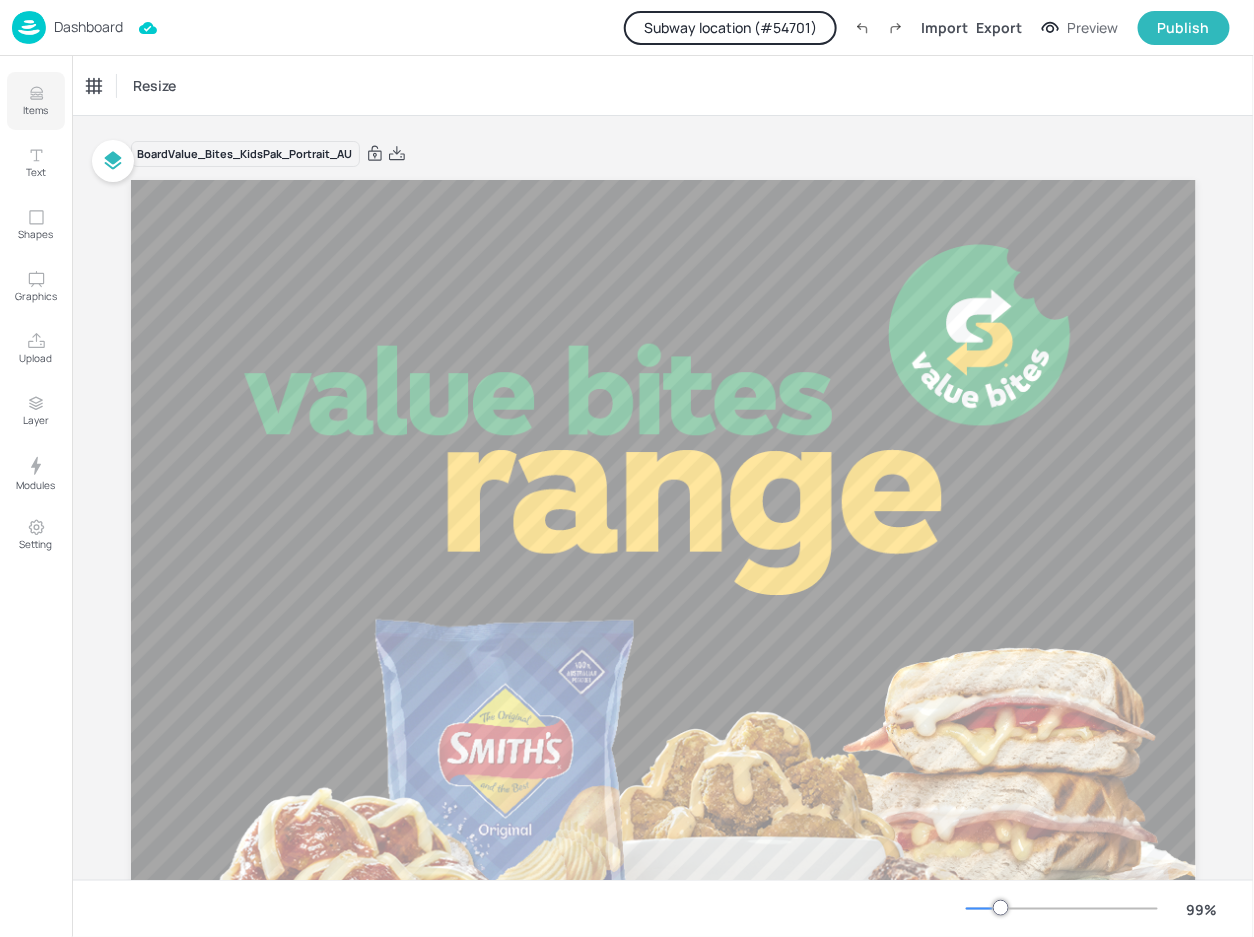 click 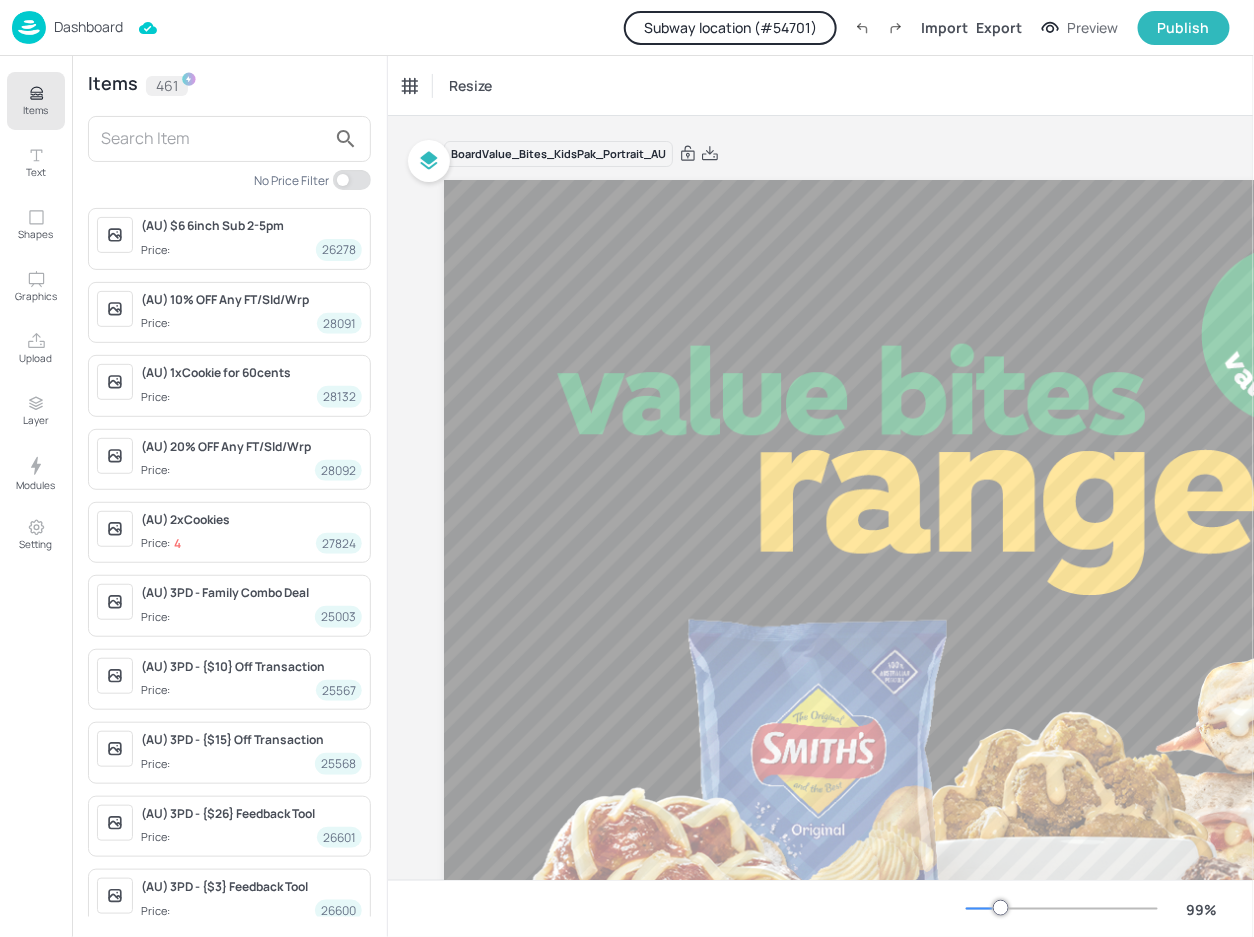 click at bounding box center [229, 139] 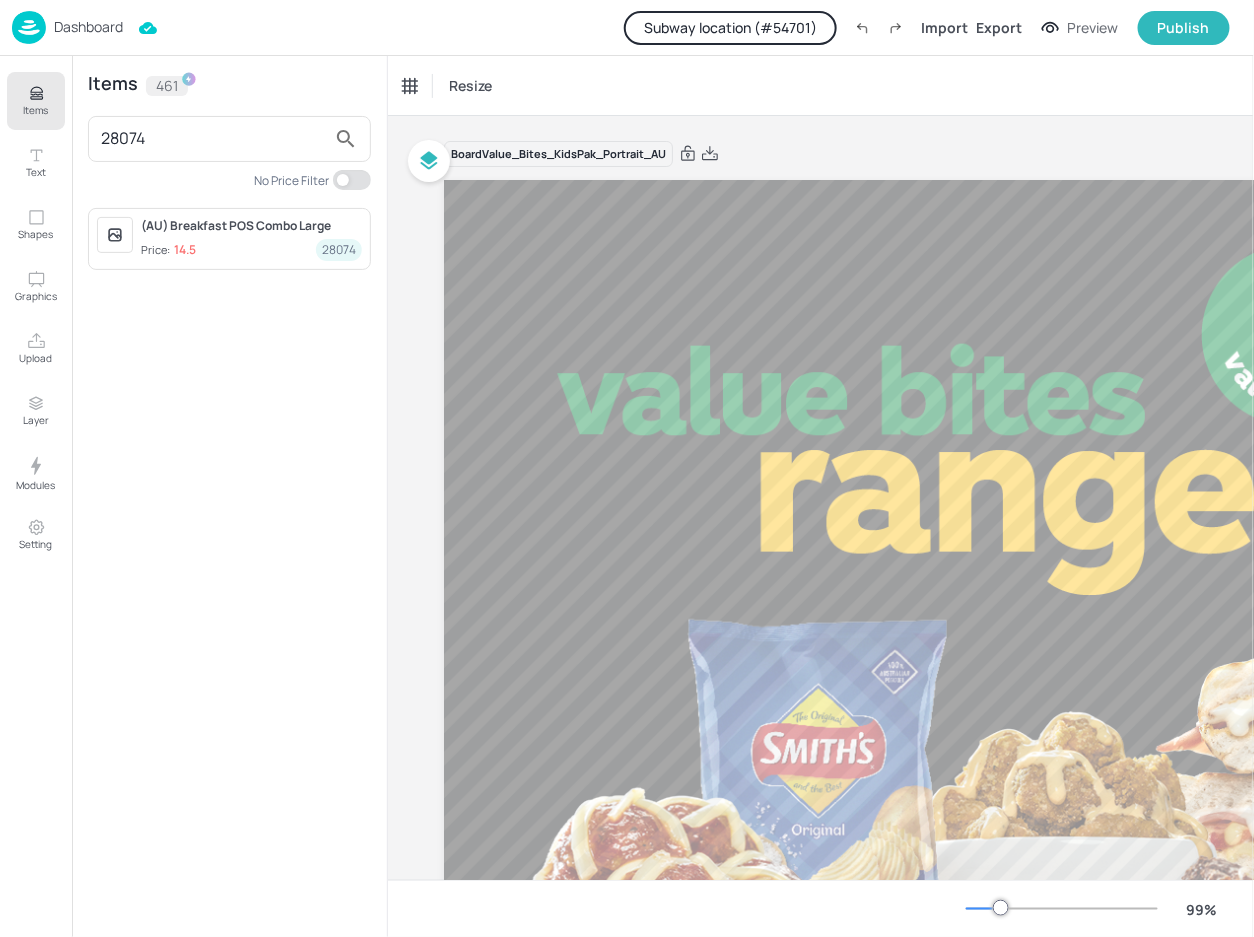 paste on "1" 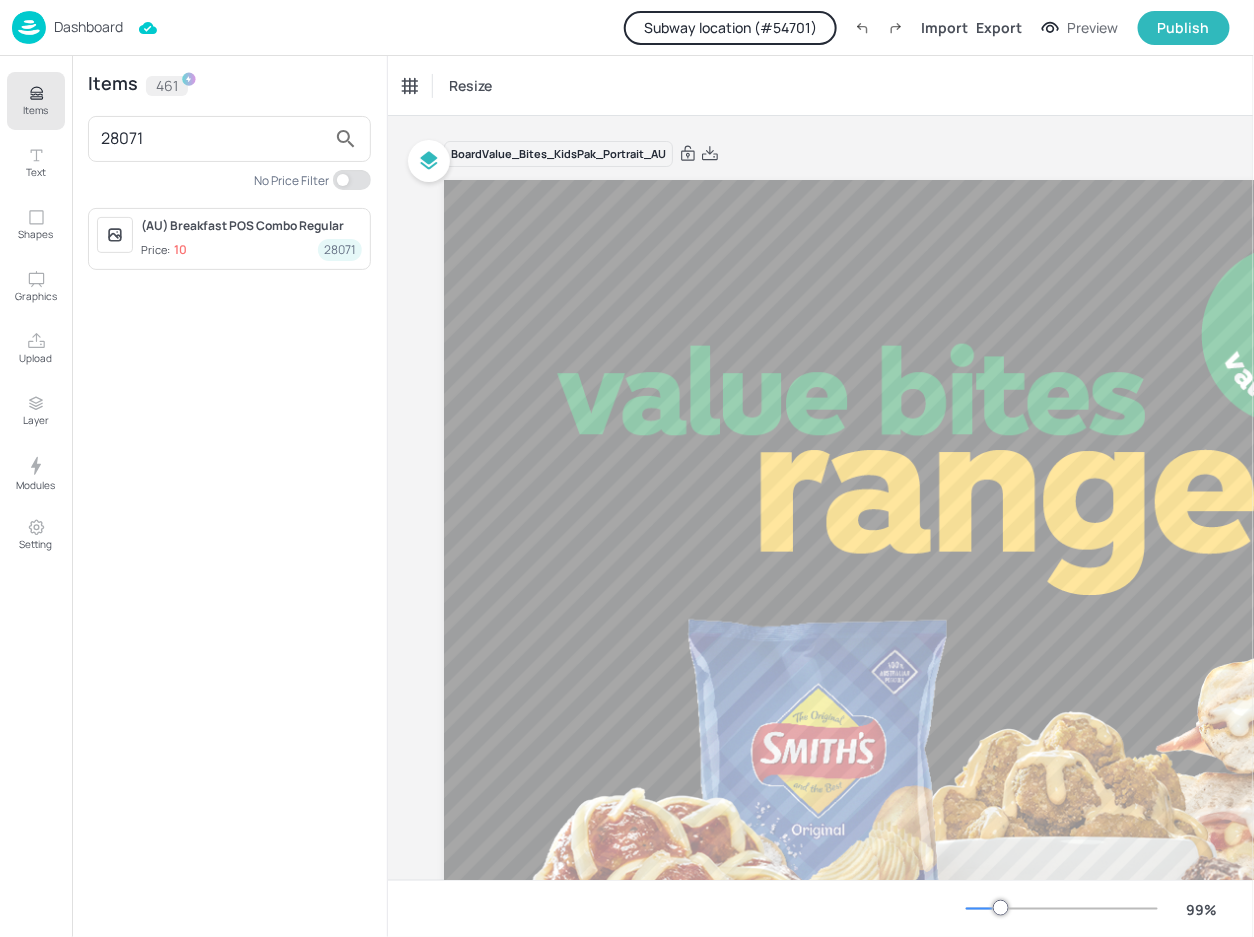 paste on "Brekkie" 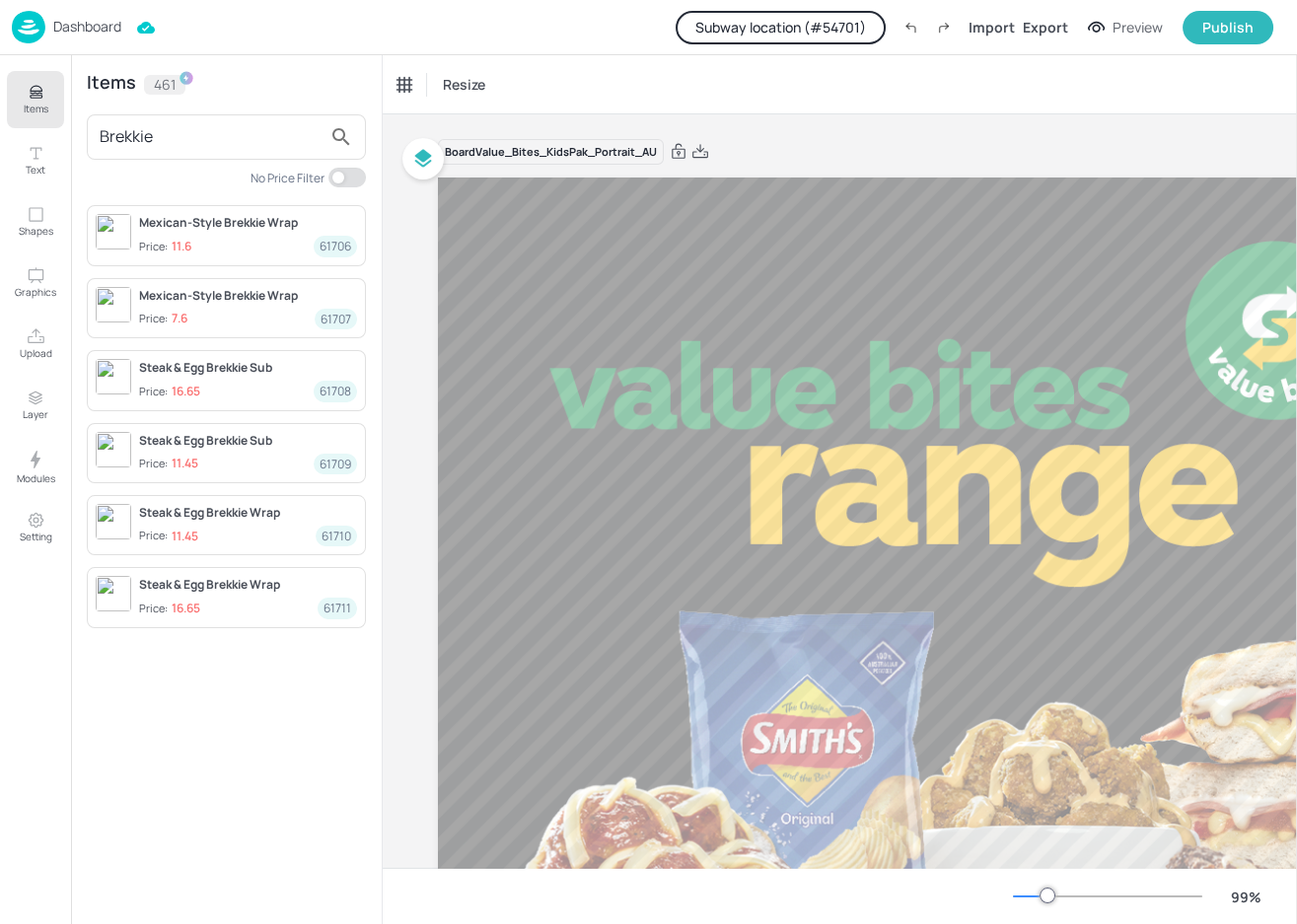 click on "Brekkie" at bounding box center (210, 137) 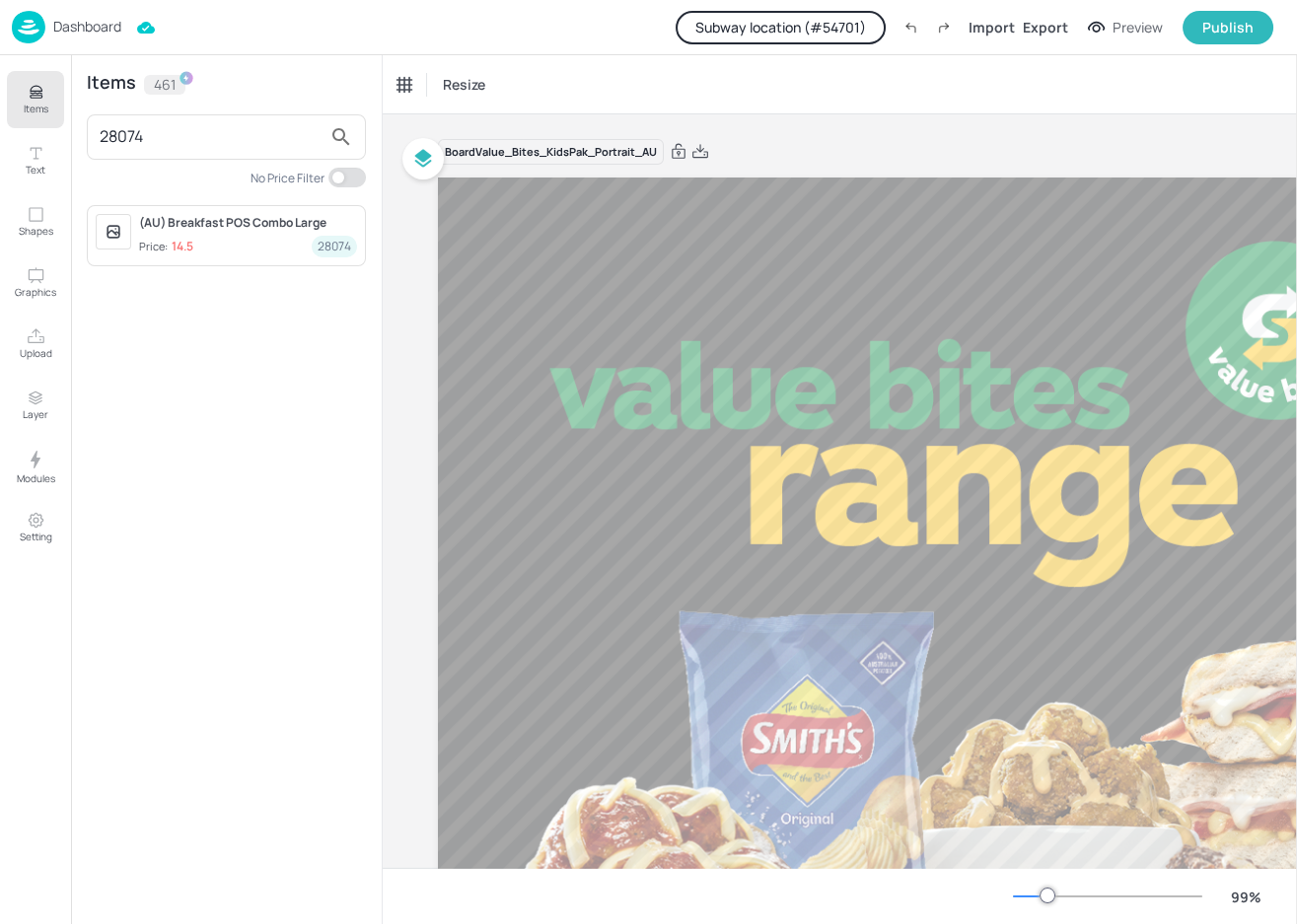 type on "28074" 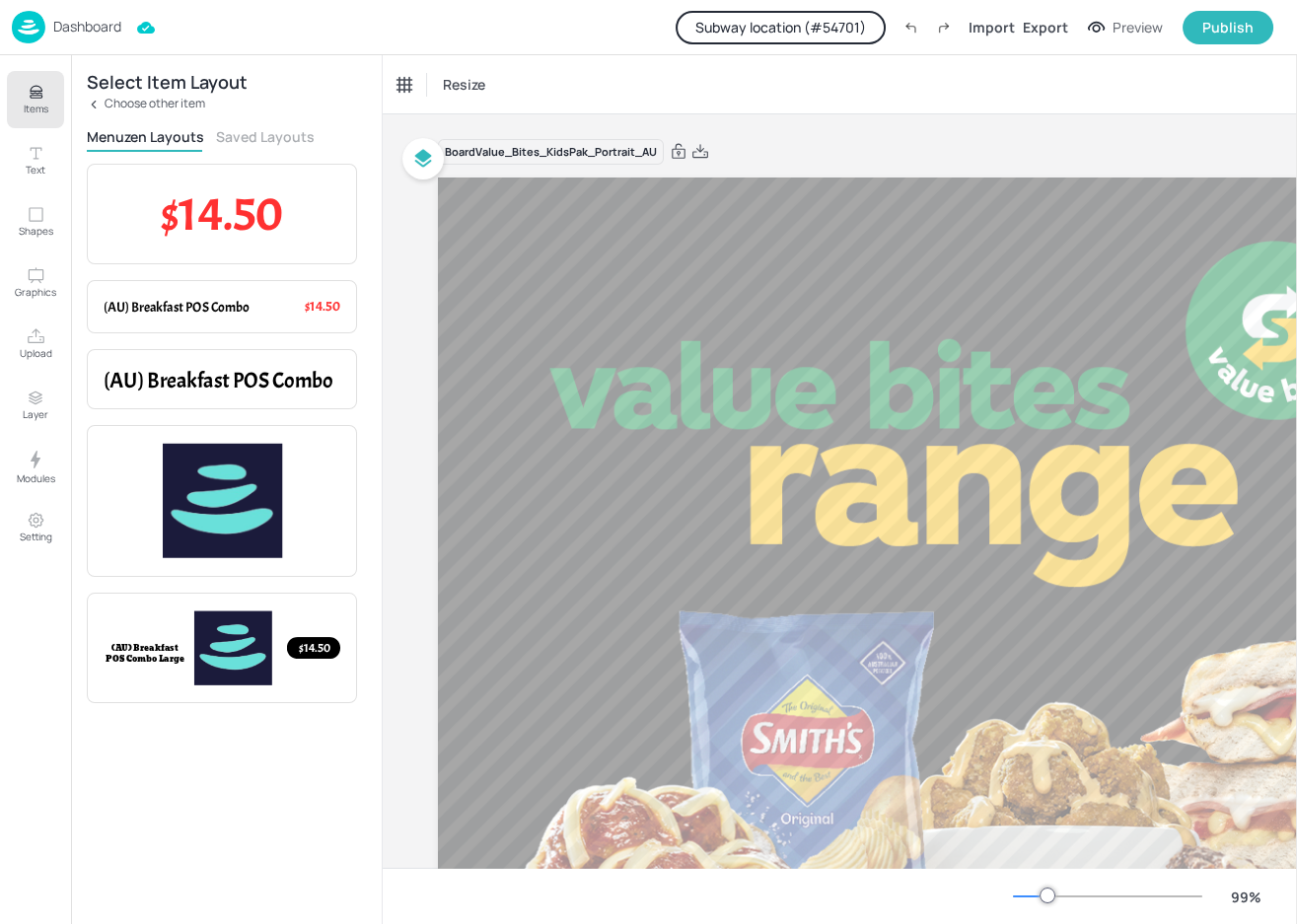 click on "Choose other item" at bounding box center (155, 104) 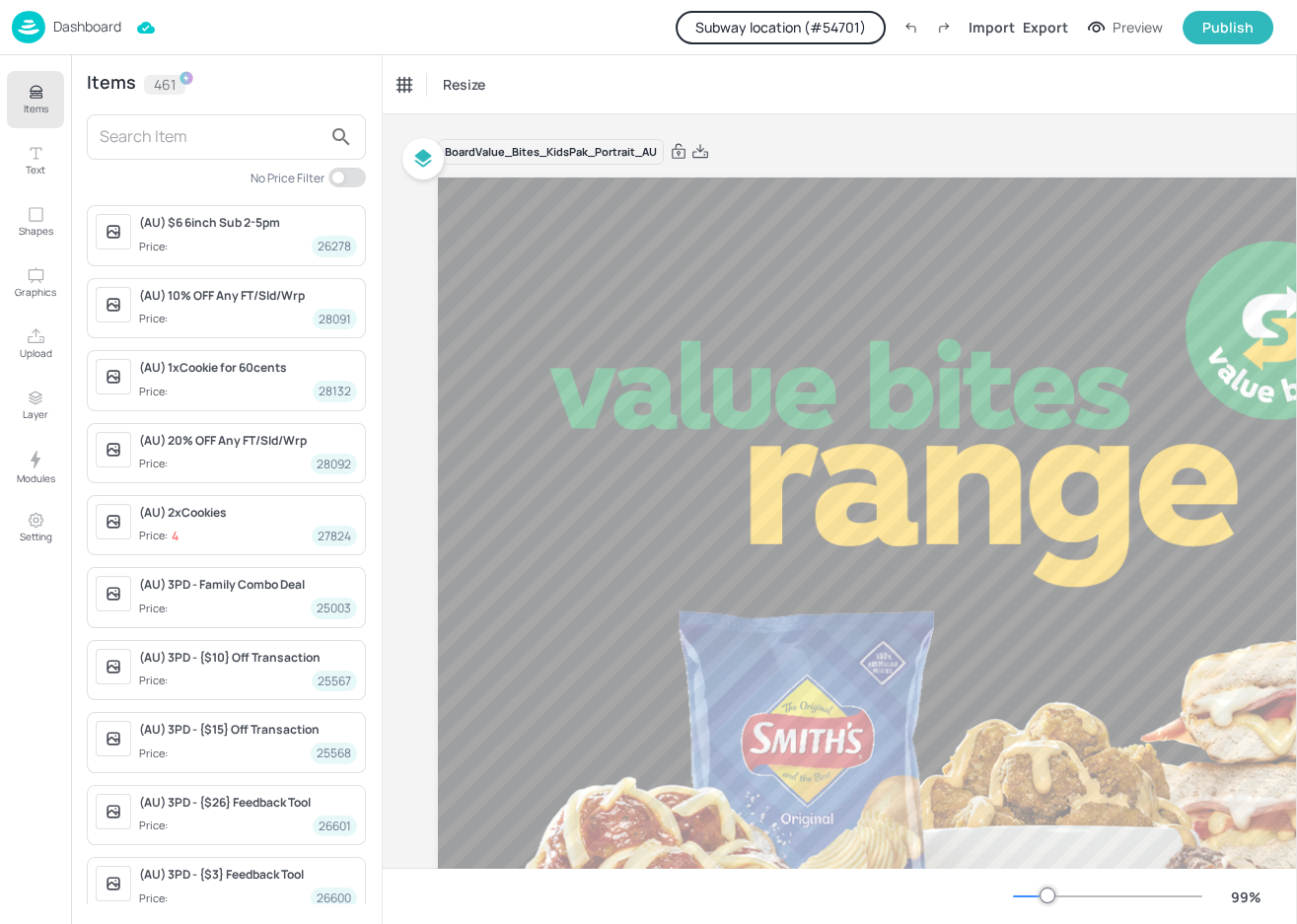 click at bounding box center (210, 137) 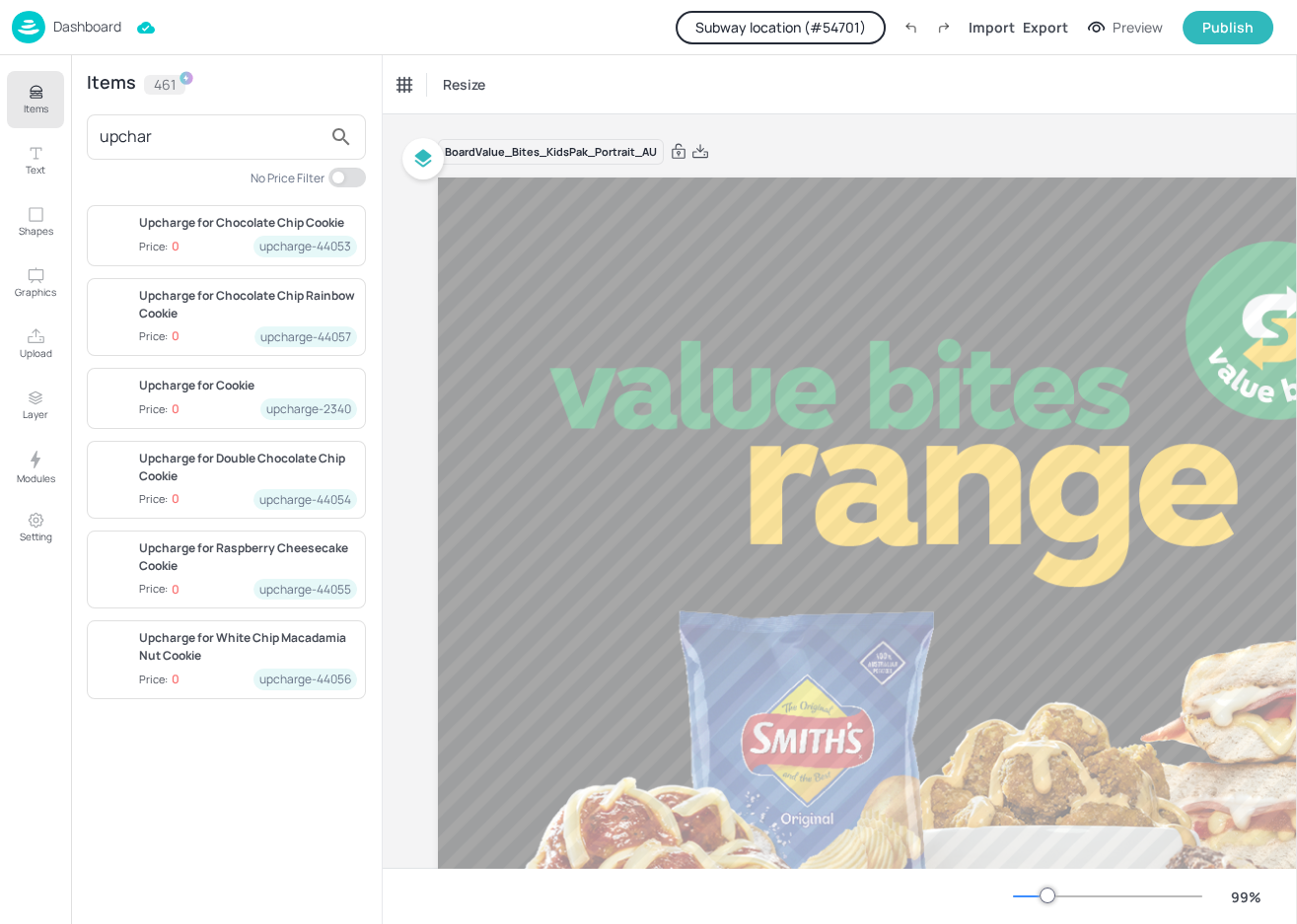type 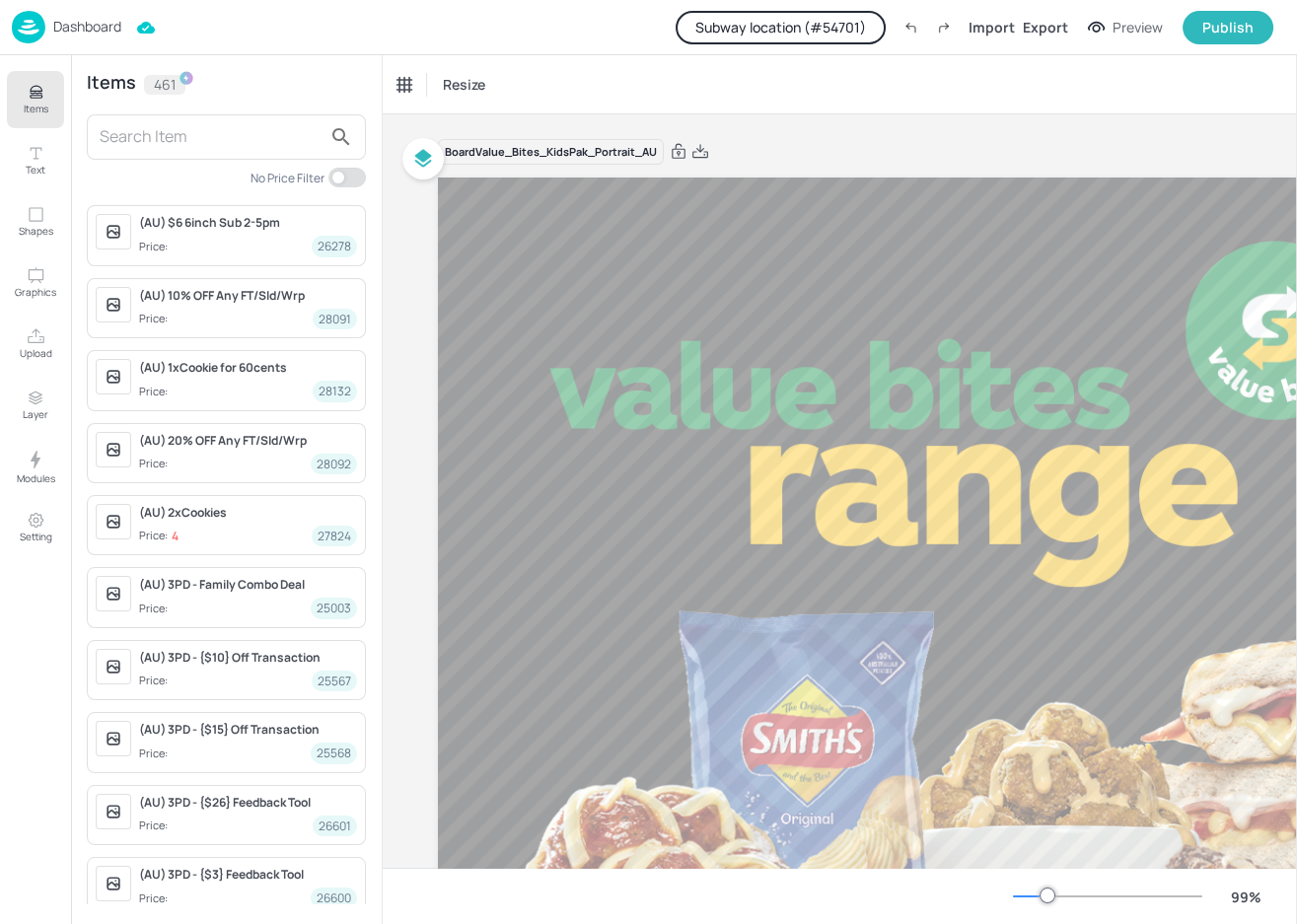 click on "Subway location (# 54701 )" at bounding box center (780, 28) 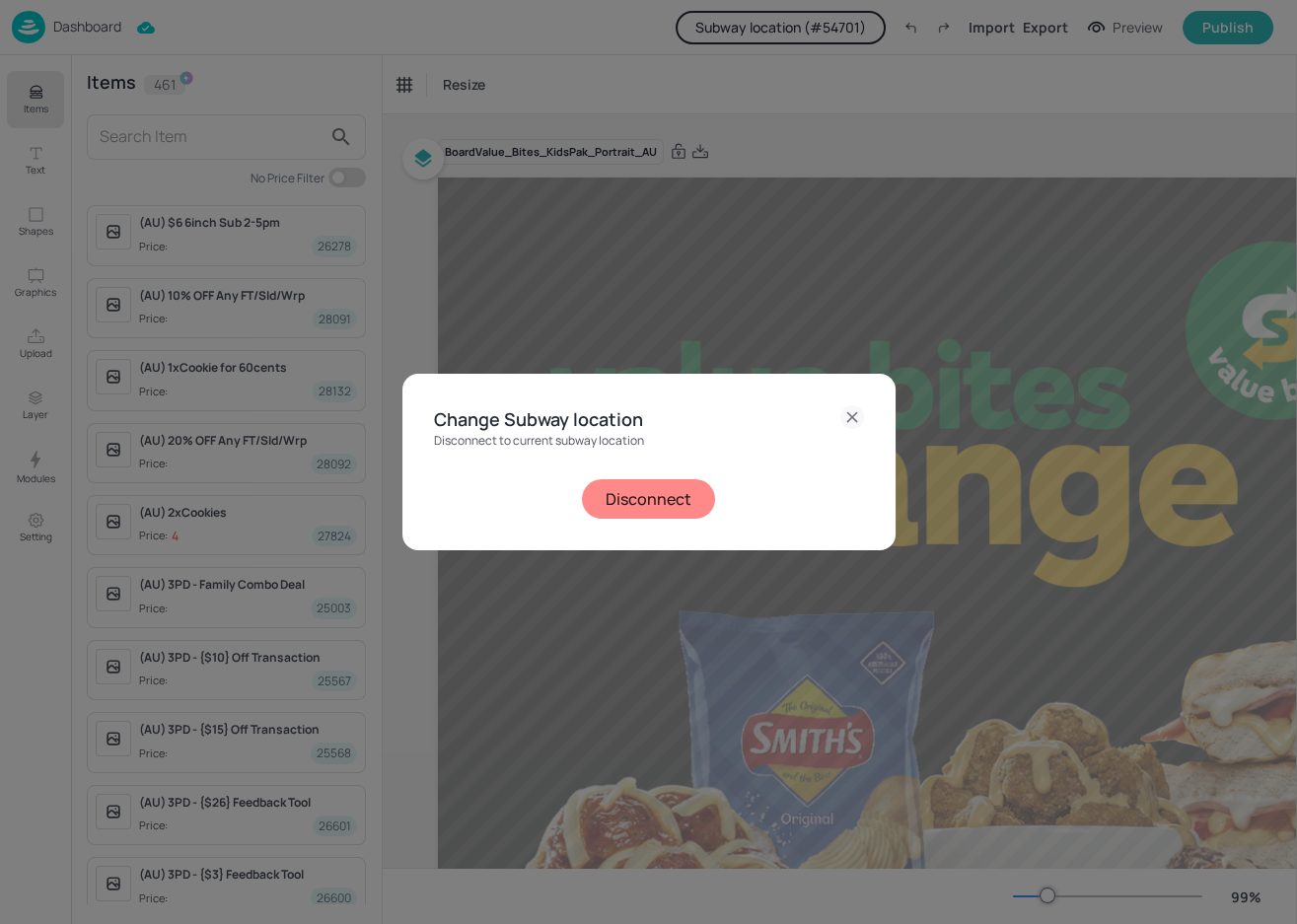 click on "Disconnect" at bounding box center [648, 499] 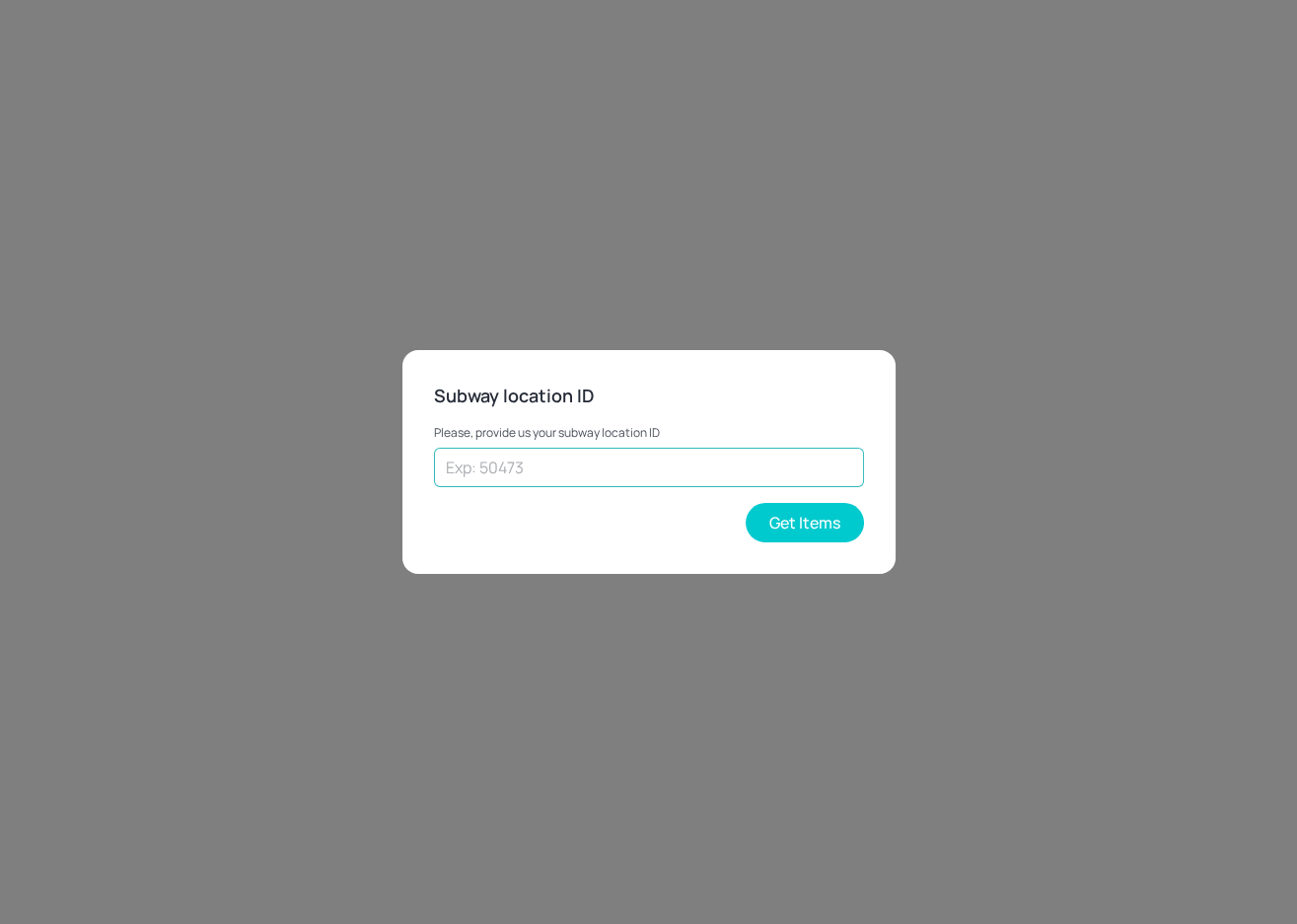 click at bounding box center [649, 467] 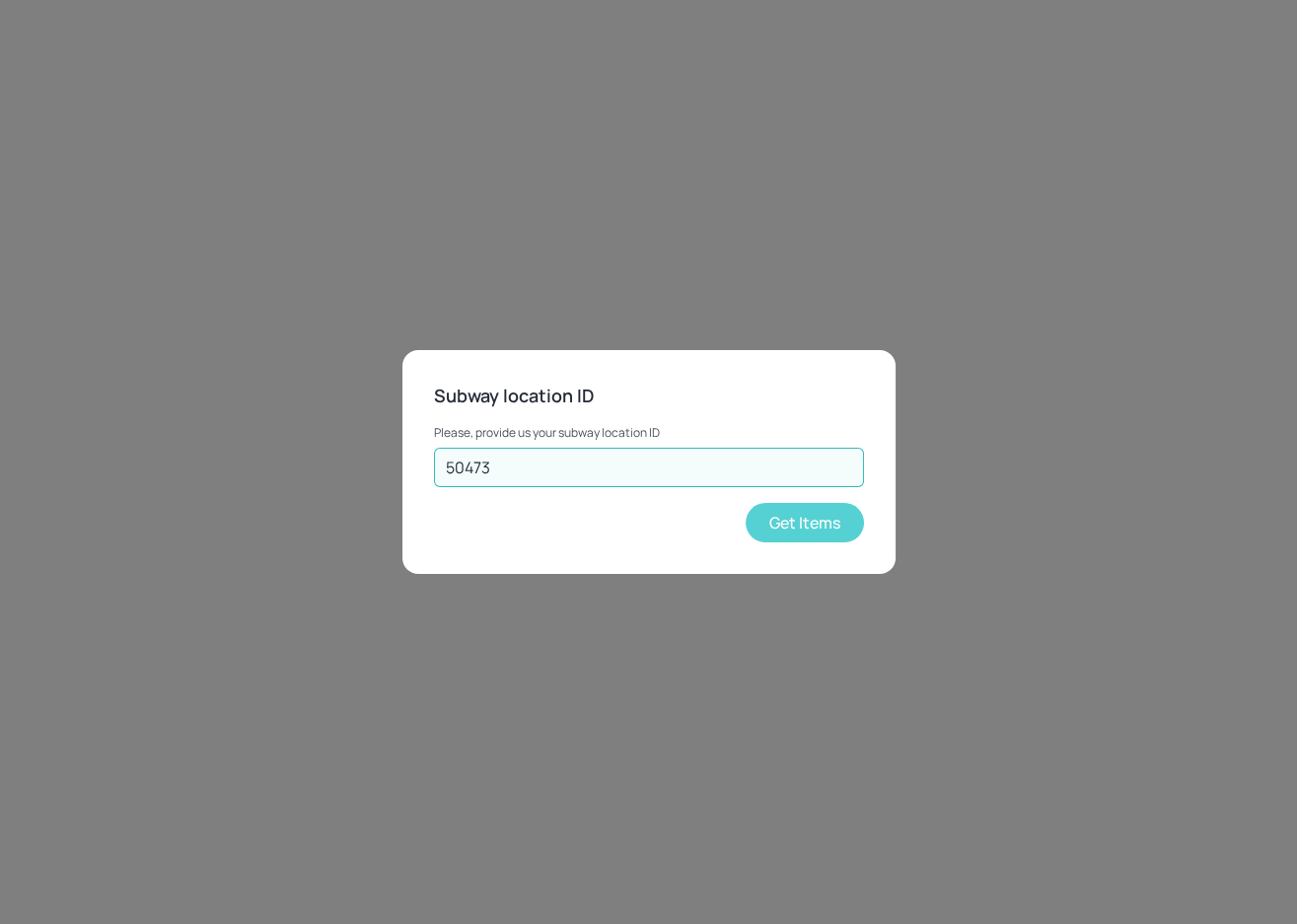 type on "50473" 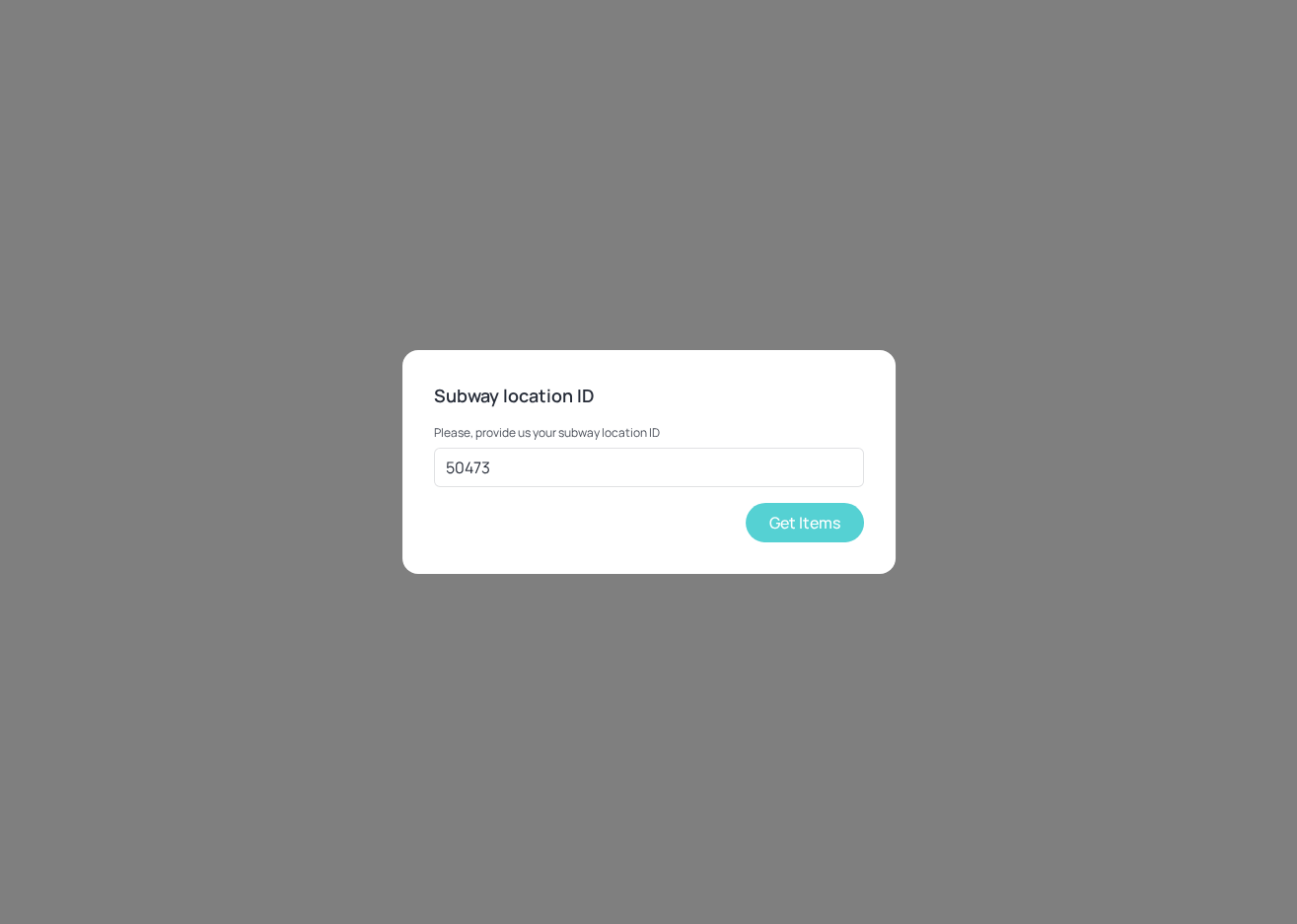 click on "Get Items" at bounding box center (805, 523) 